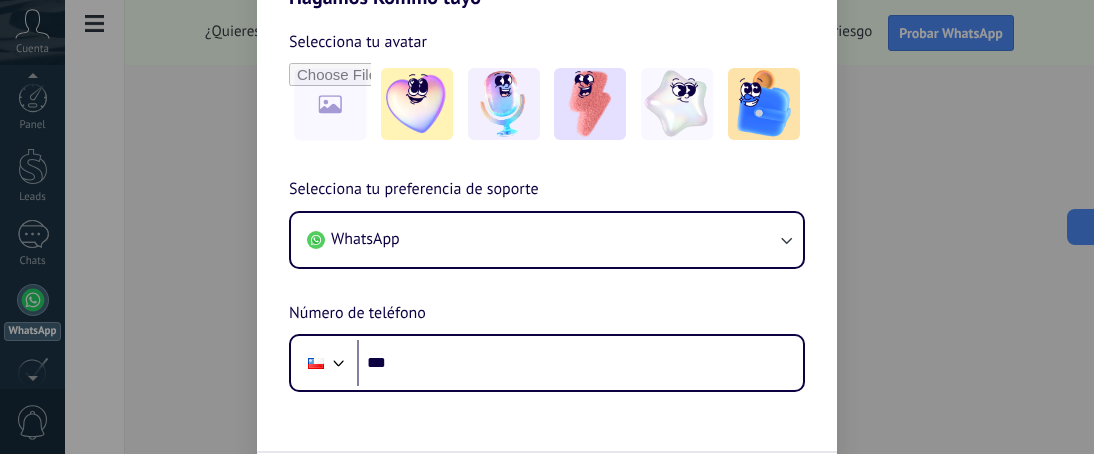 scroll, scrollTop: 0, scrollLeft: 0, axis: both 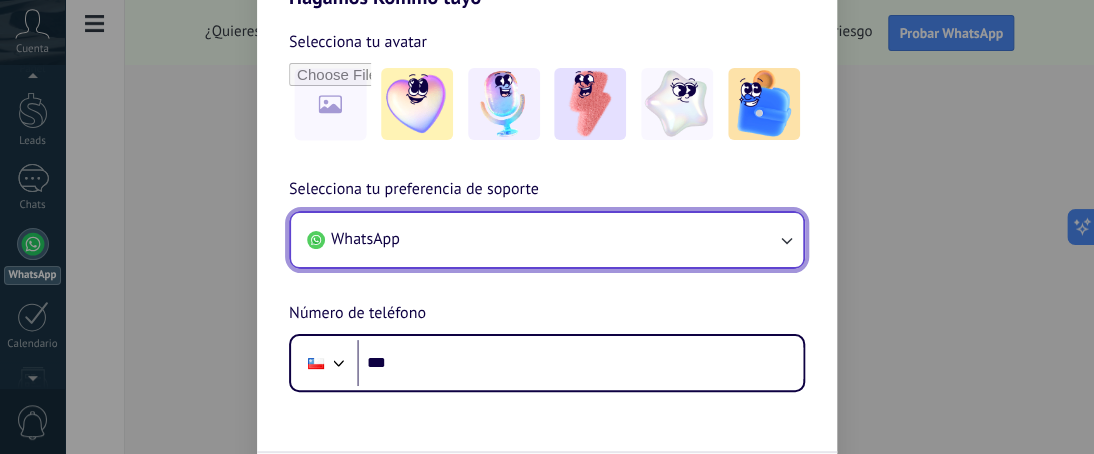 click on "WhatsApp" at bounding box center (547, 240) 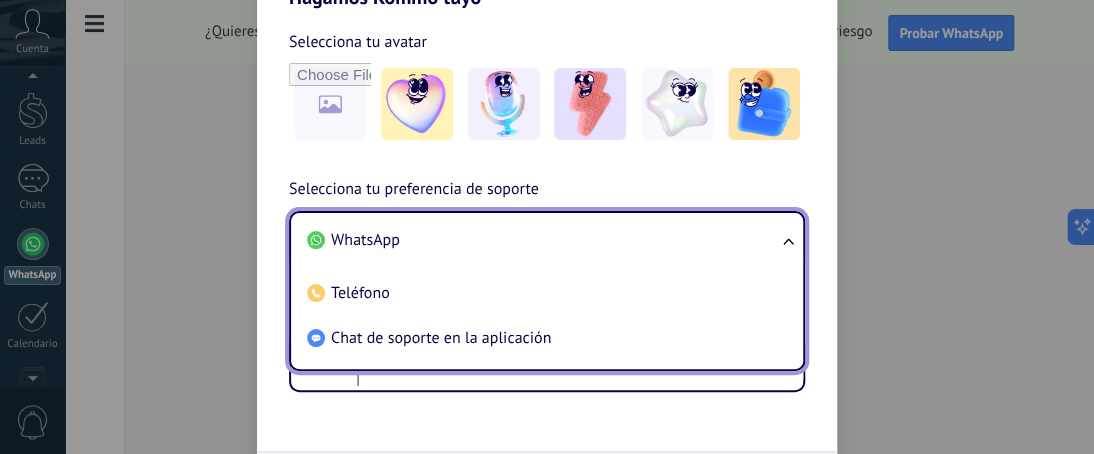 click on "WhatsApp" at bounding box center [543, 240] 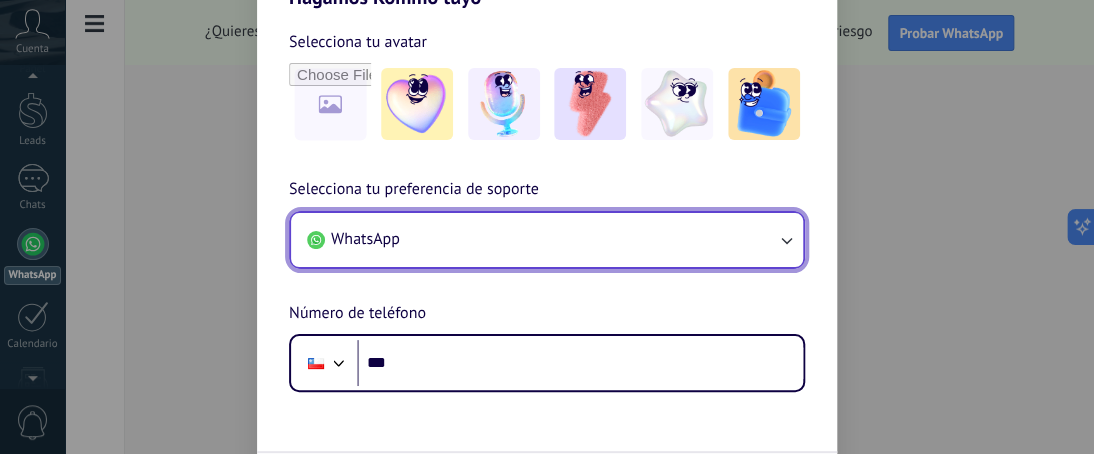 click on "WhatsApp" at bounding box center (547, 240) 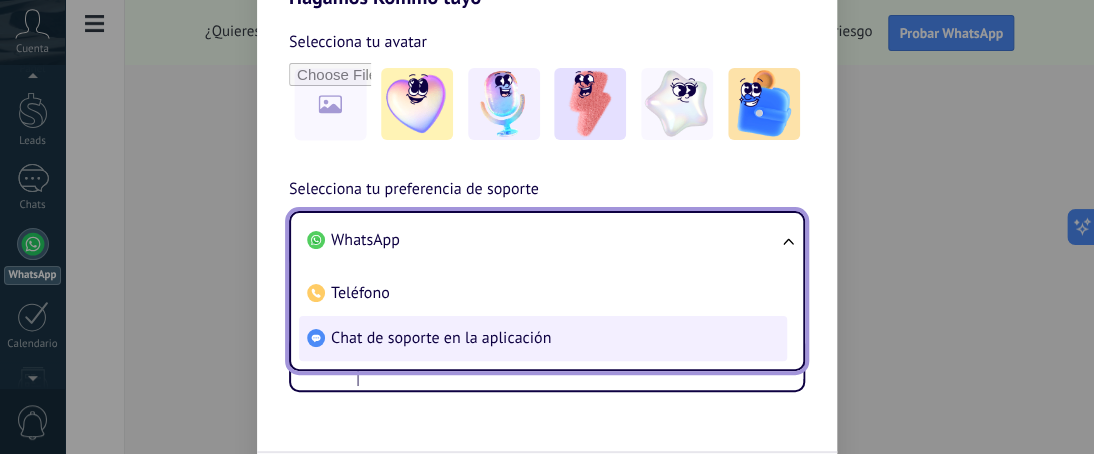 click on "Chat de soporte en la aplicación" at bounding box center [365, 240] 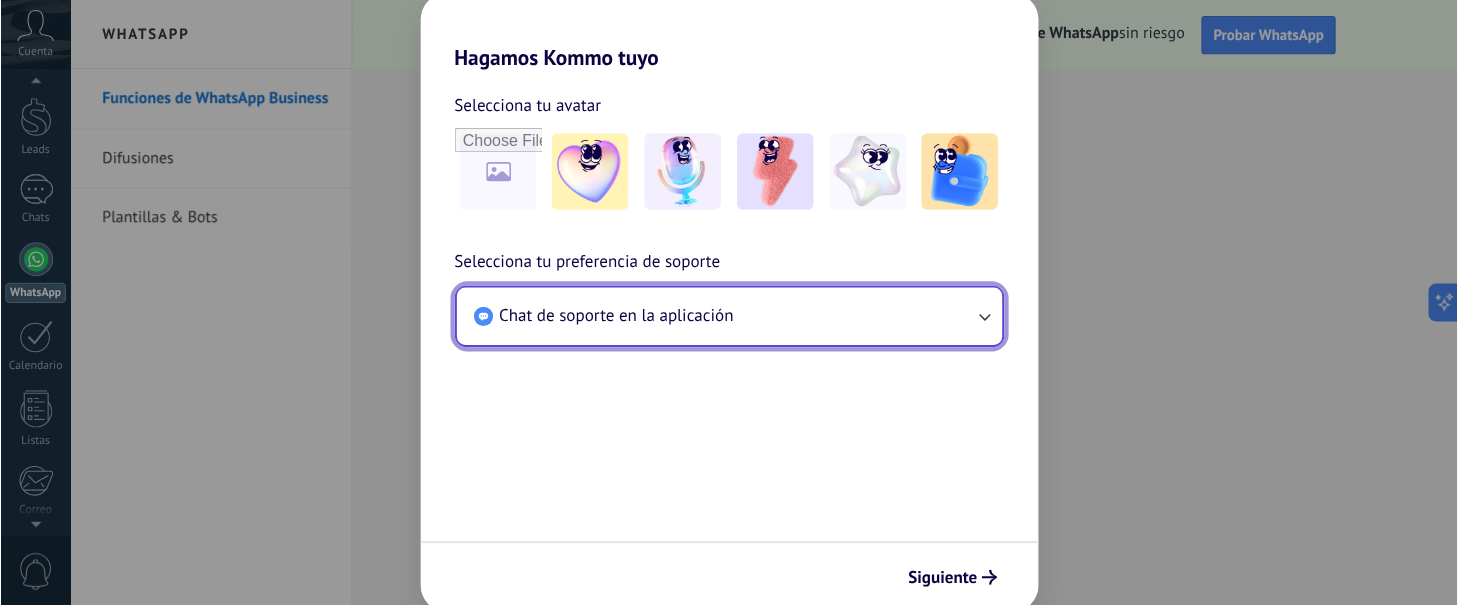 scroll, scrollTop: 56, scrollLeft: 0, axis: vertical 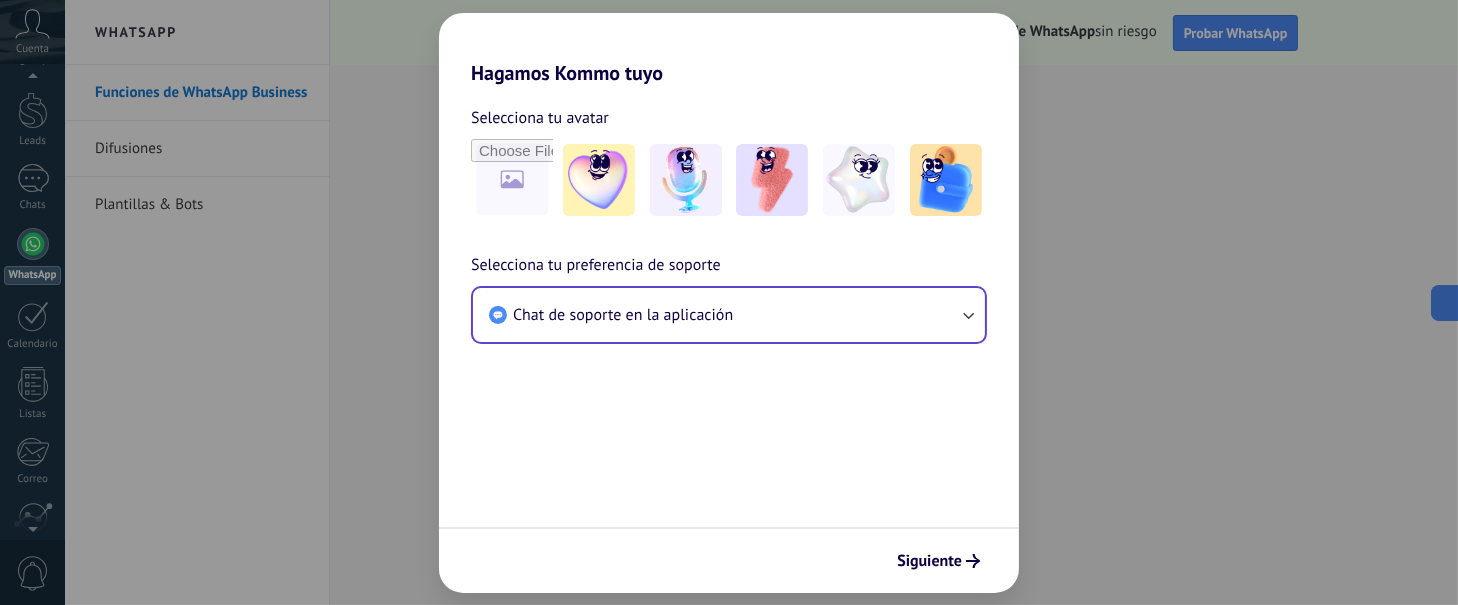 drag, startPoint x: 1020, startPoint y: 0, endPoint x: 226, endPoint y: 308, distance: 851.64545 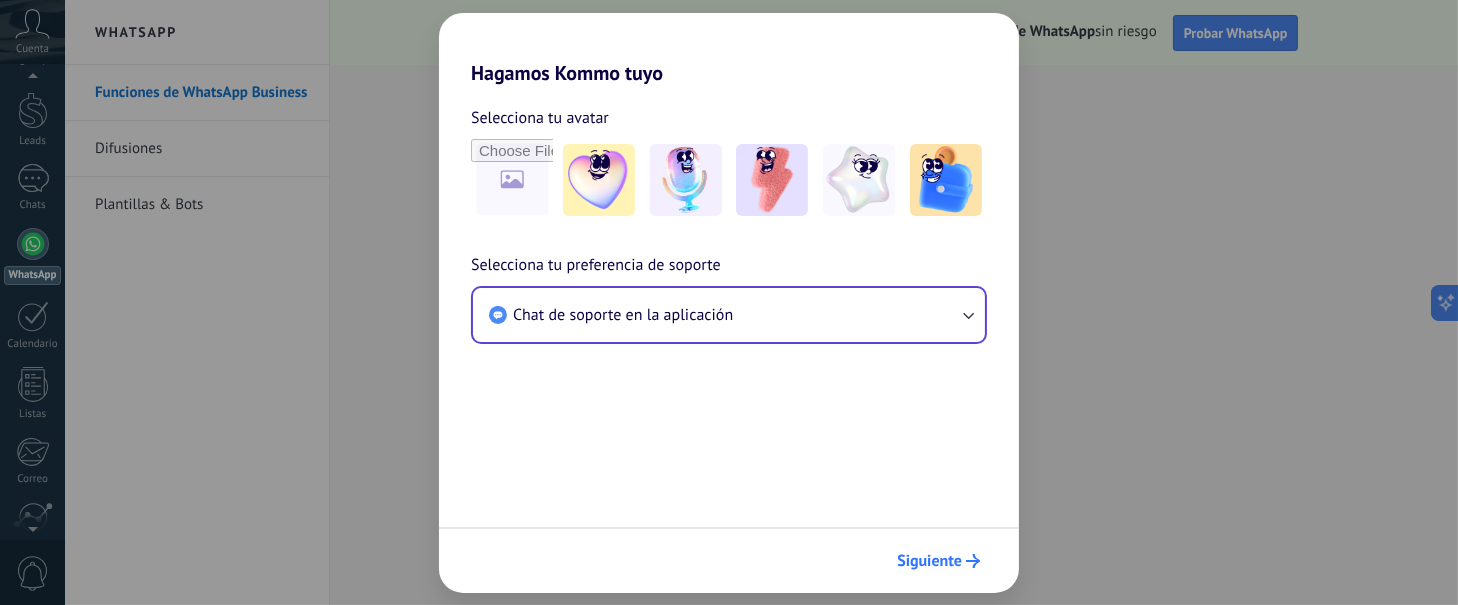 click on "Siguiente" at bounding box center [929, 561] 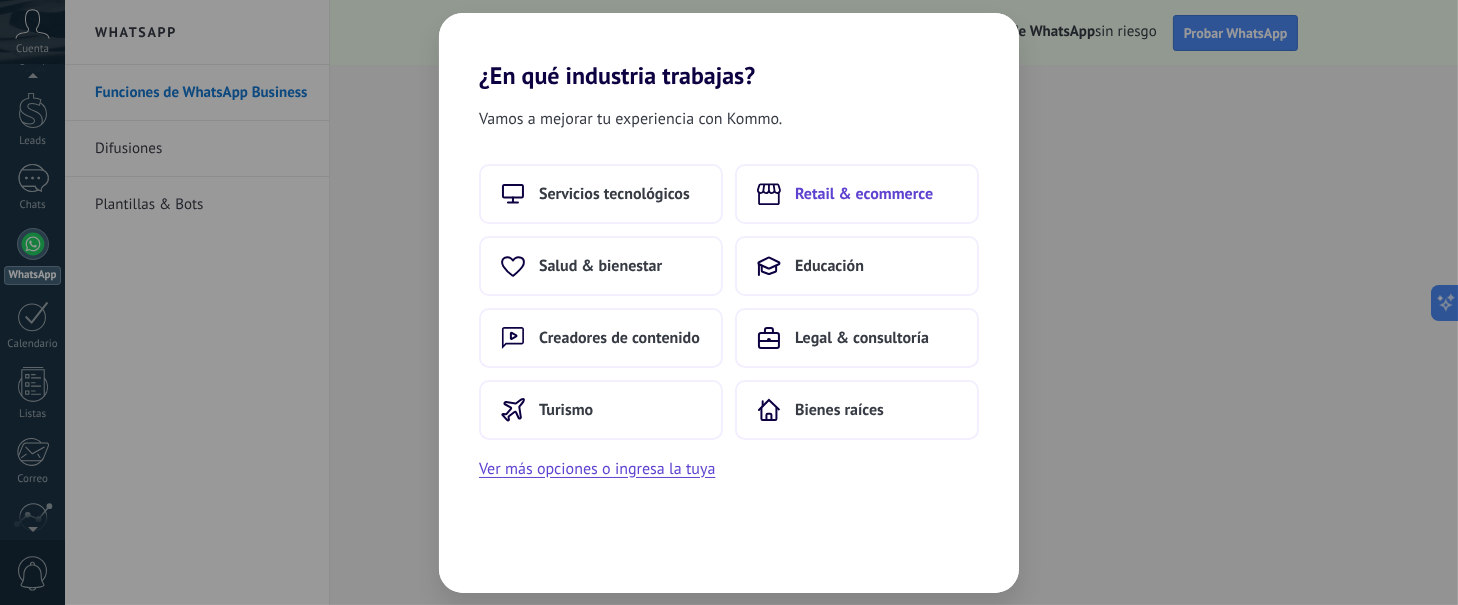 click on "Retail & ecommerce" at bounding box center (614, 194) 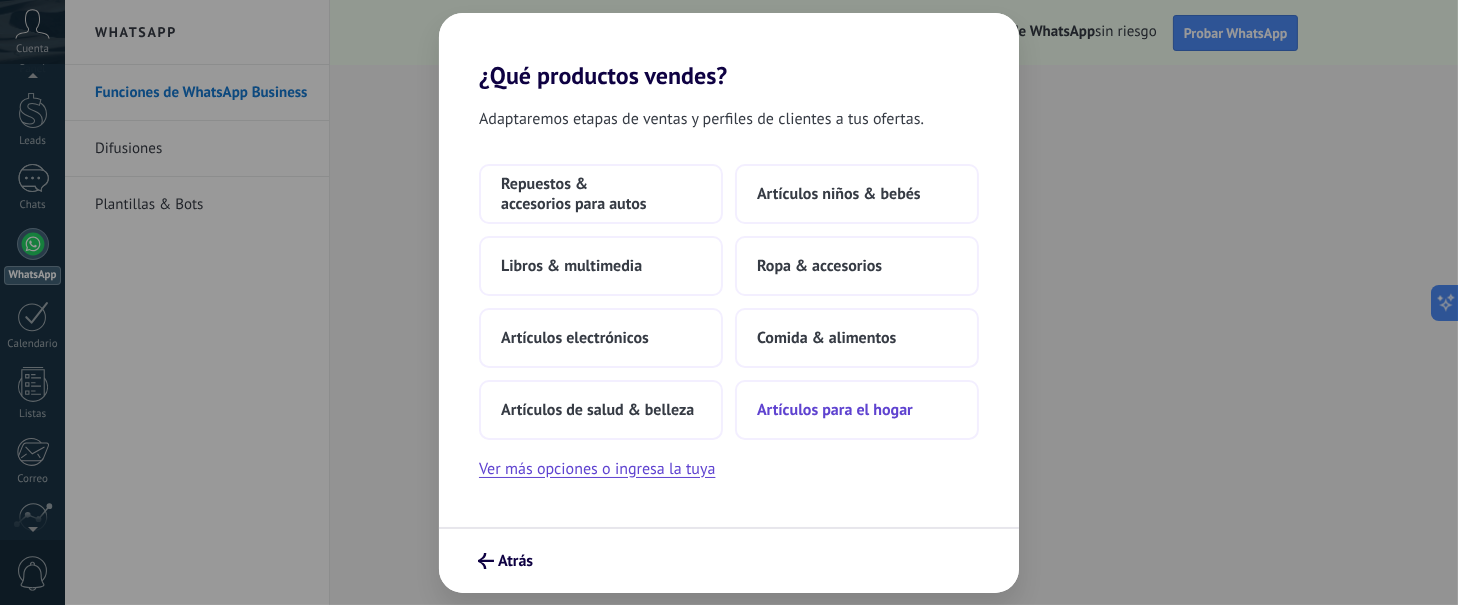 click on "Artículos para el hogar" at bounding box center [601, 194] 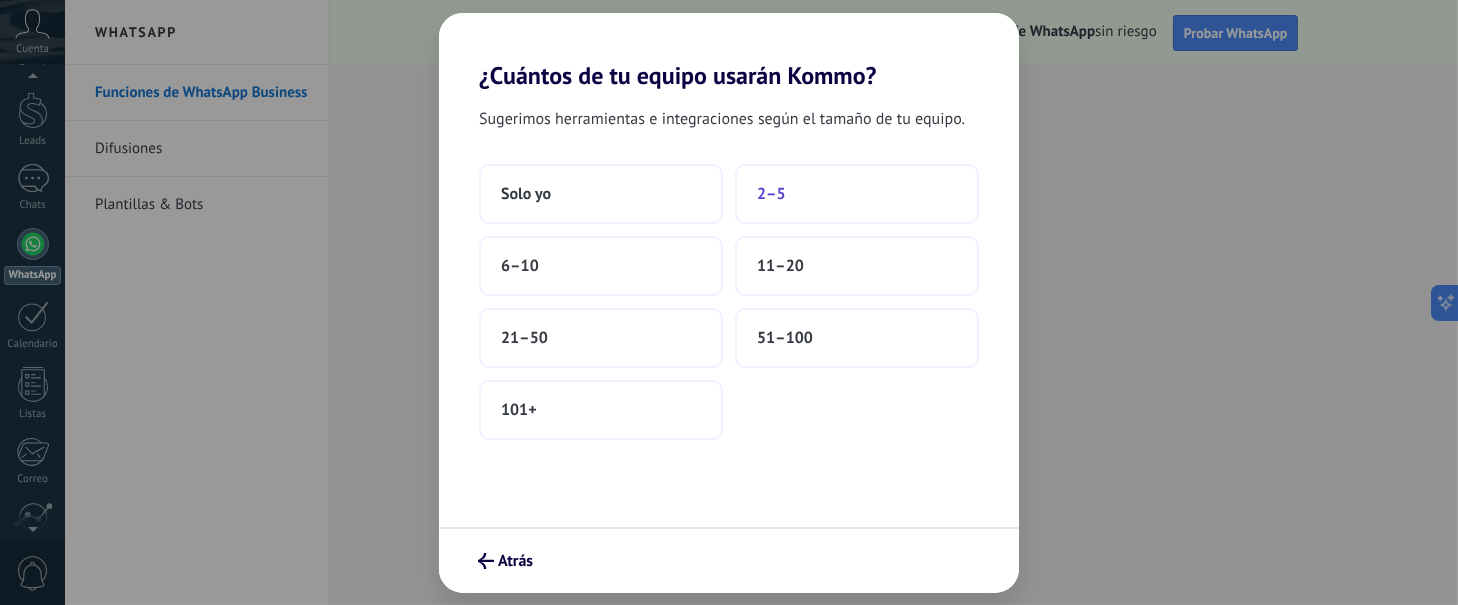 click on "2–5" at bounding box center [526, 194] 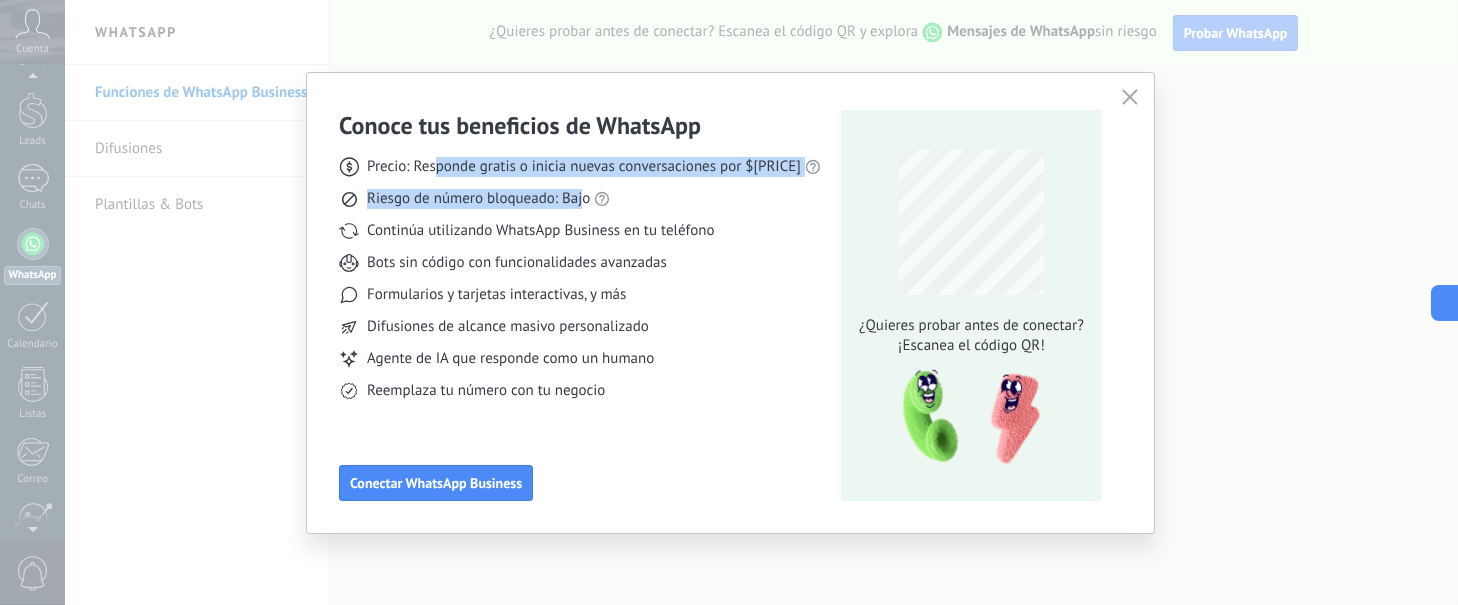 drag, startPoint x: 473, startPoint y: 169, endPoint x: 584, endPoint y: 205, distance: 116.6919 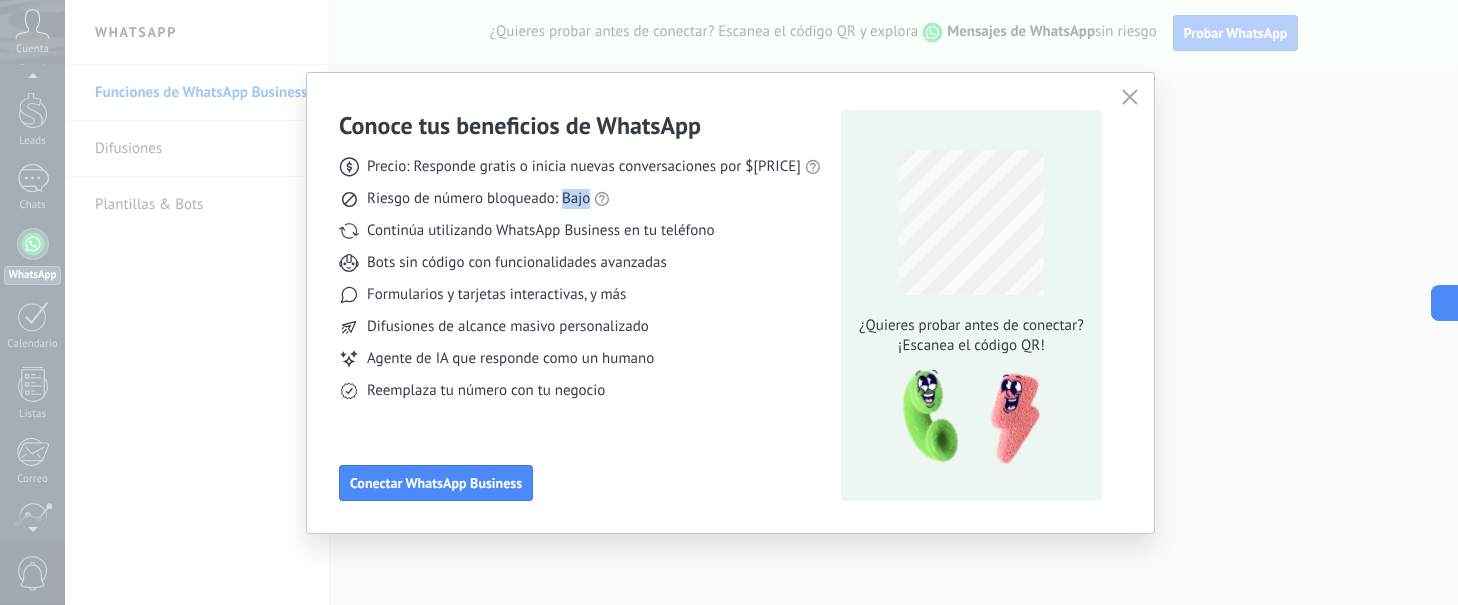 click on "Riesgo de número bloqueado: Bajo" at bounding box center [584, 167] 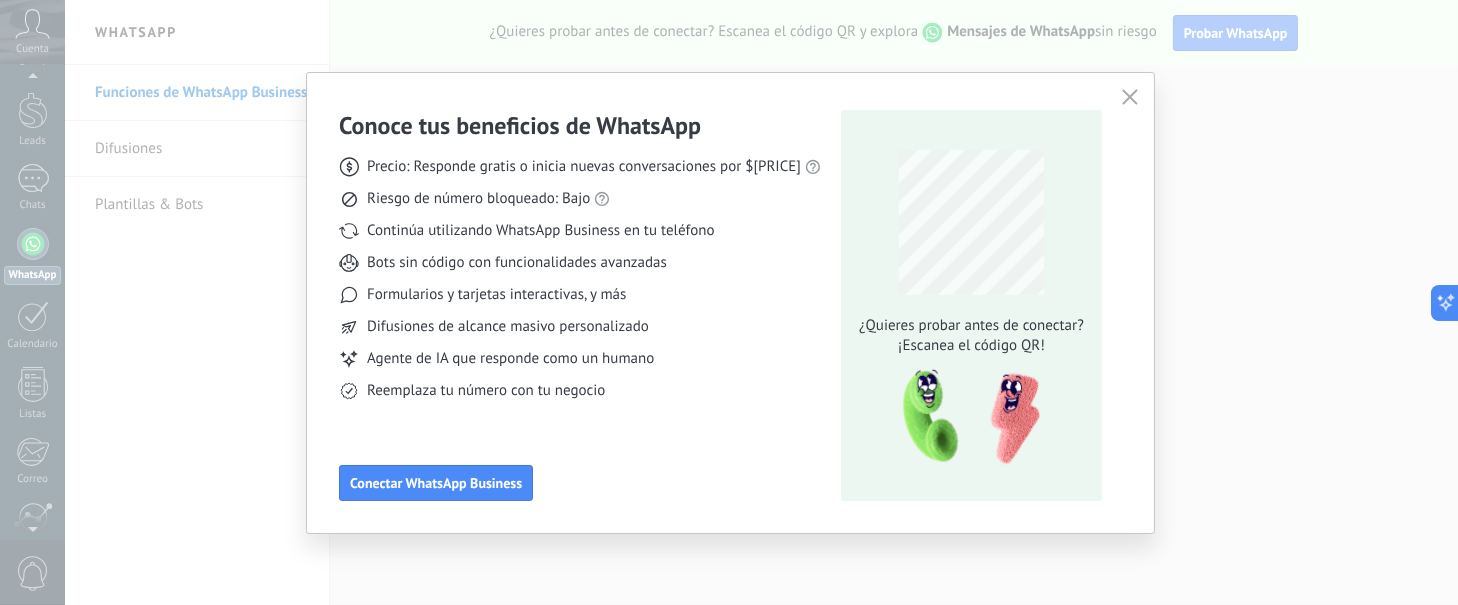 click on "Precio: Responde gratis o inicia nuevas conversaciones por $0.0002 Riesgo de número bloqueado: Bajo Continúa utilizando WhatsApp Business en tu teléfono Bots sin código con funcionalidades avanzadas Formularios y tarjetas interactivas, y más Difusiones de alcance masivo personalizado Agente de IA que responde como un humano Reemplaza tu número con tu negocio" at bounding box center (580, 271) 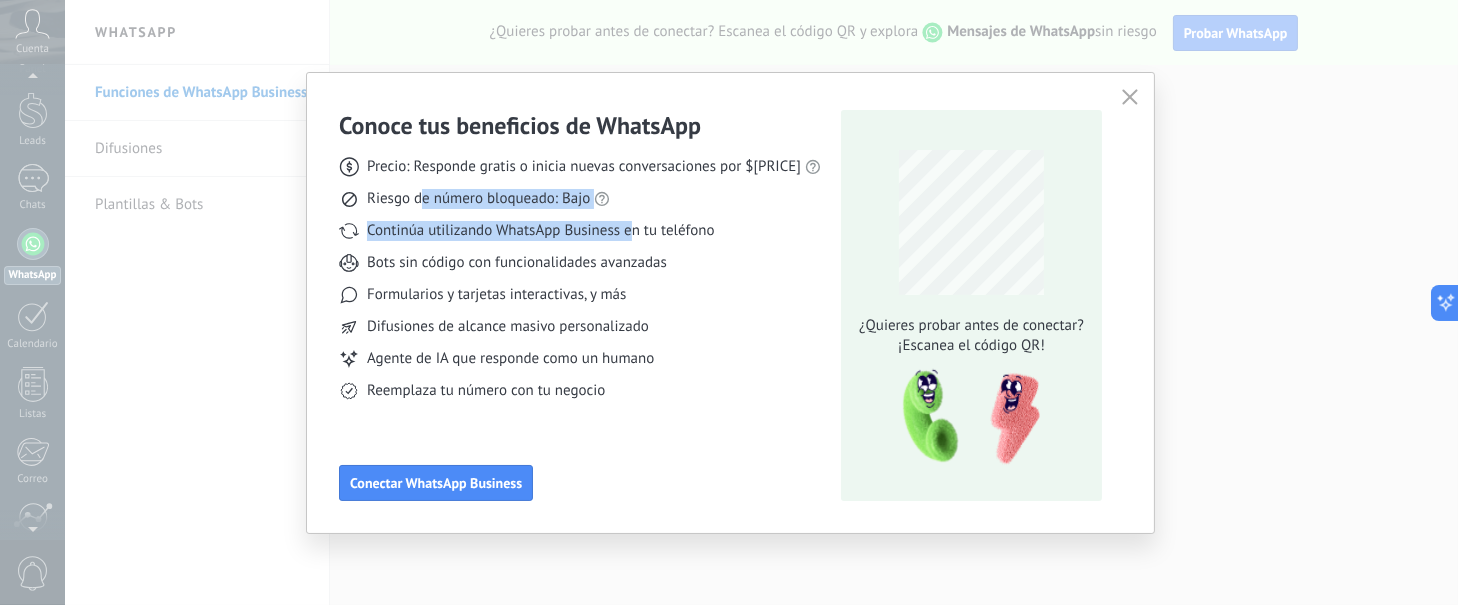 drag, startPoint x: 439, startPoint y: 197, endPoint x: 631, endPoint y: 228, distance: 194.4865 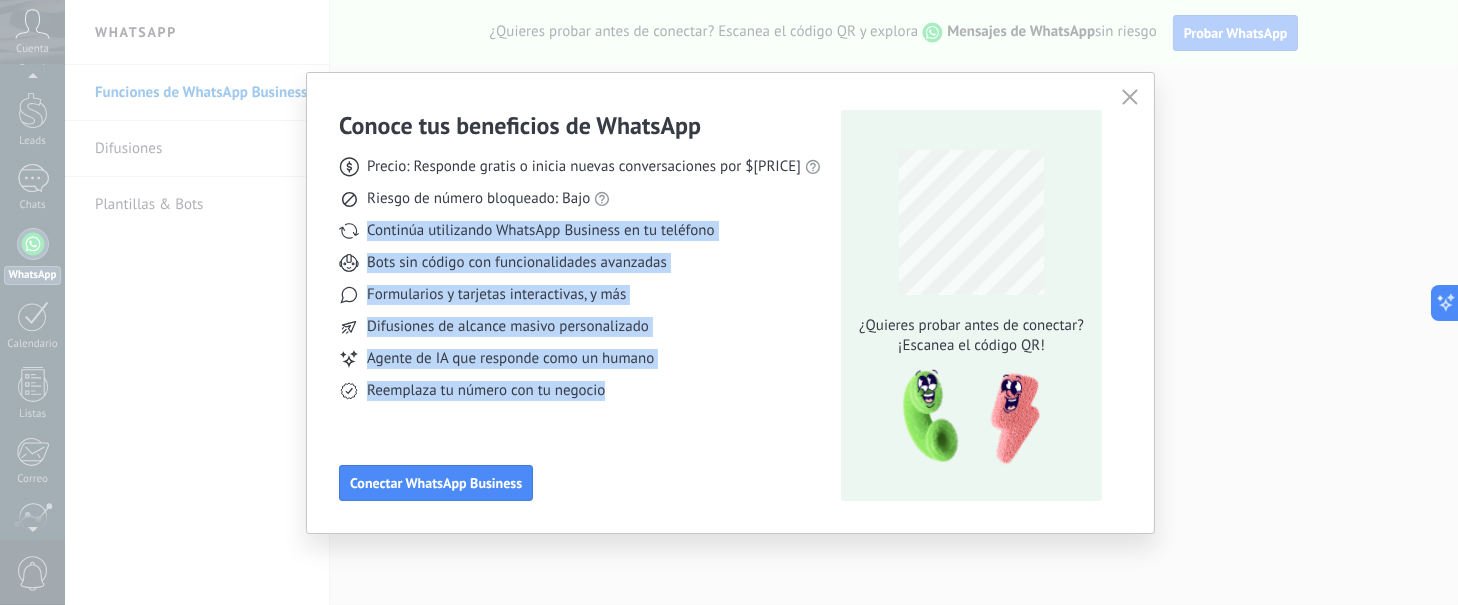 drag, startPoint x: 375, startPoint y: 232, endPoint x: 710, endPoint y: 400, distance: 374.76526 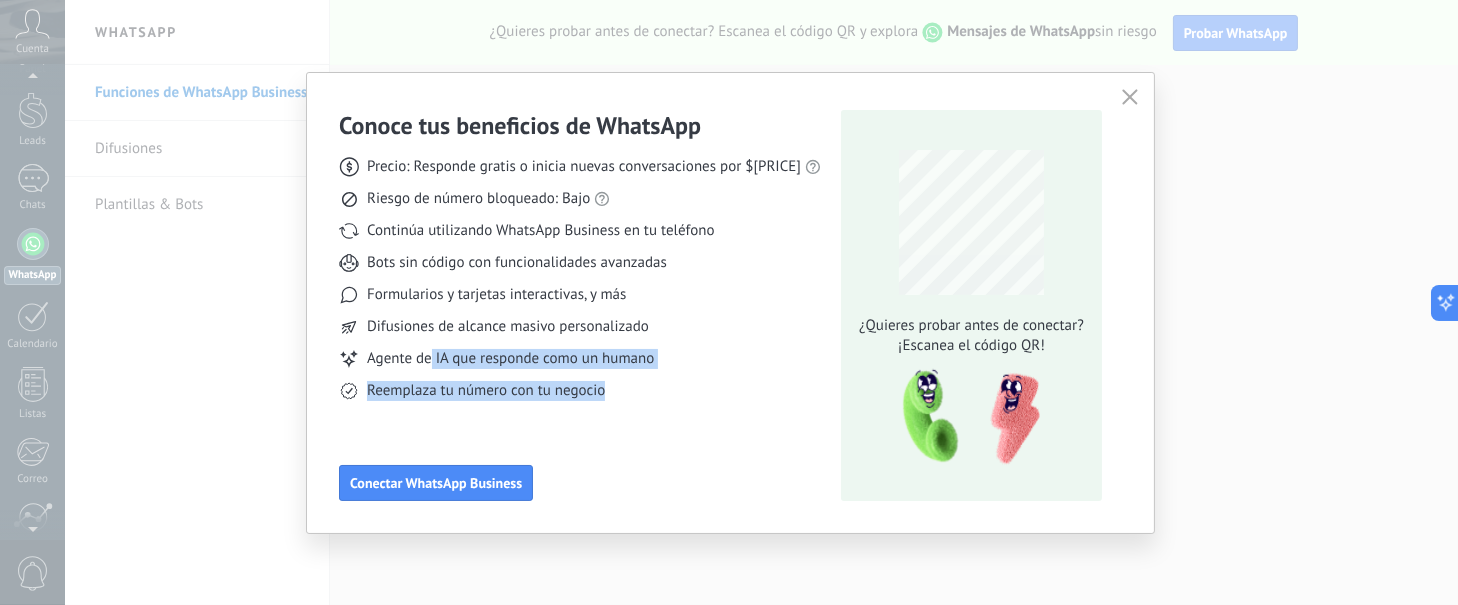 drag, startPoint x: 433, startPoint y: 359, endPoint x: 654, endPoint y: 385, distance: 222.52415 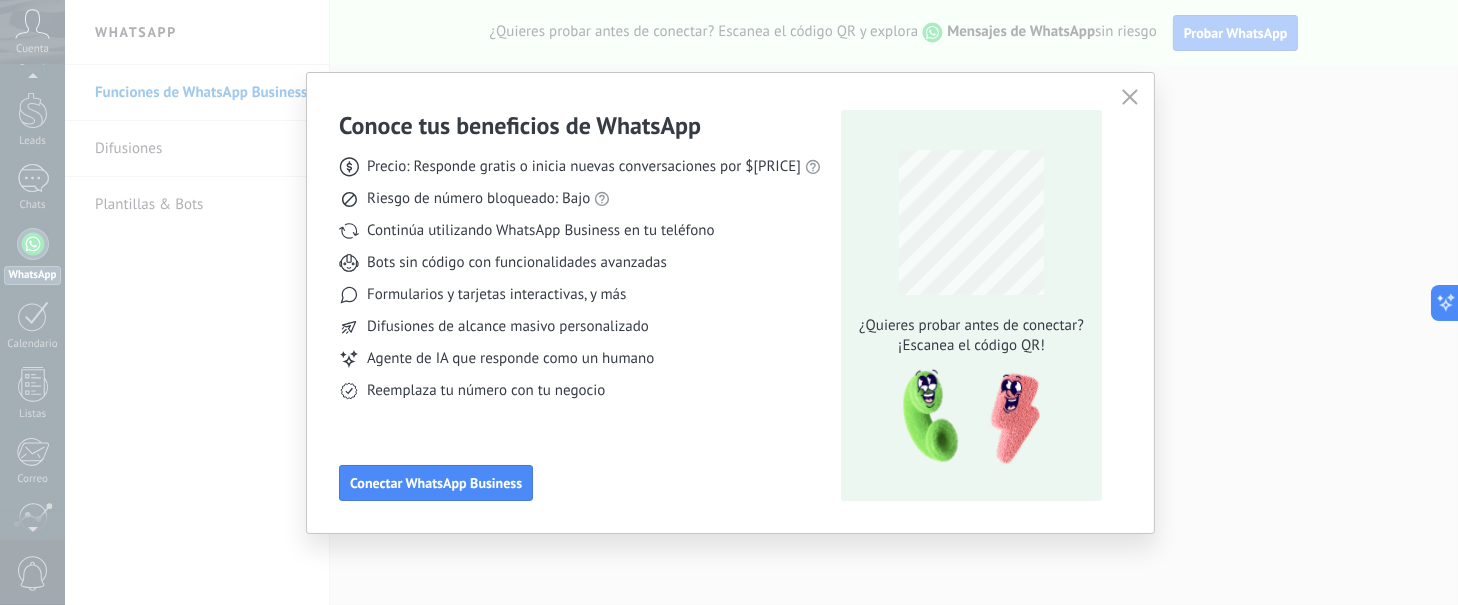 click at bounding box center (1130, 97) 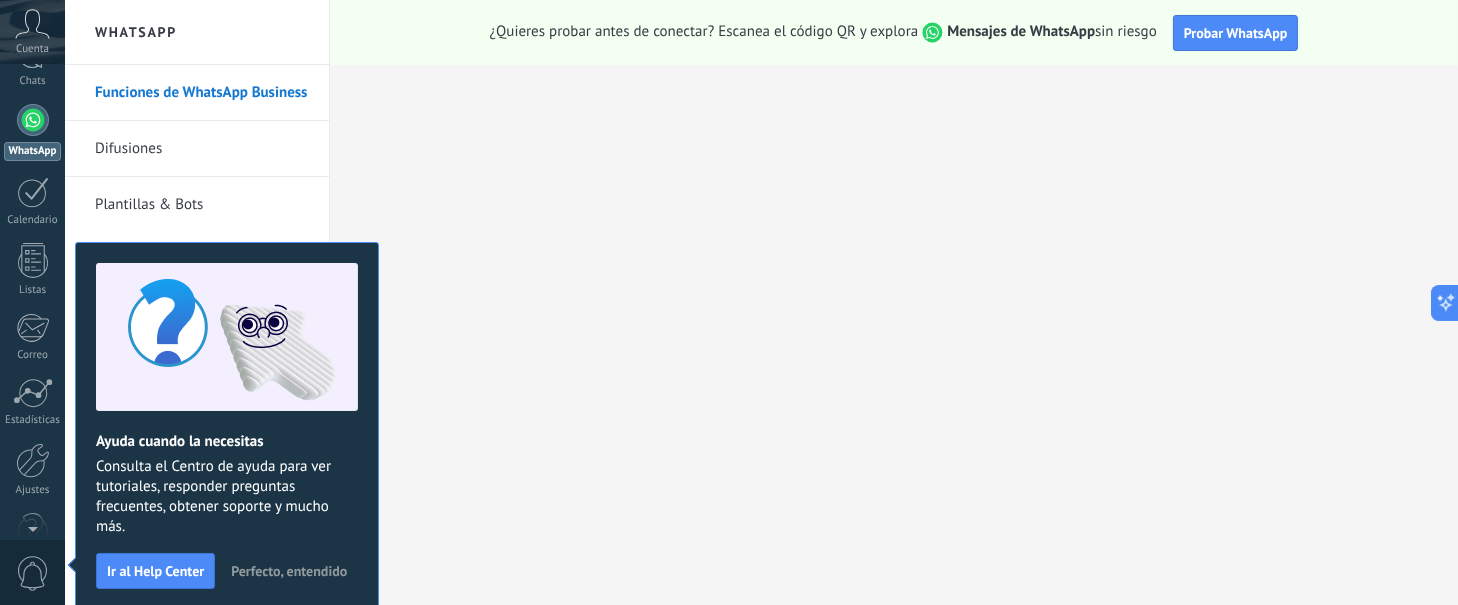 scroll, scrollTop: 0, scrollLeft: 0, axis: both 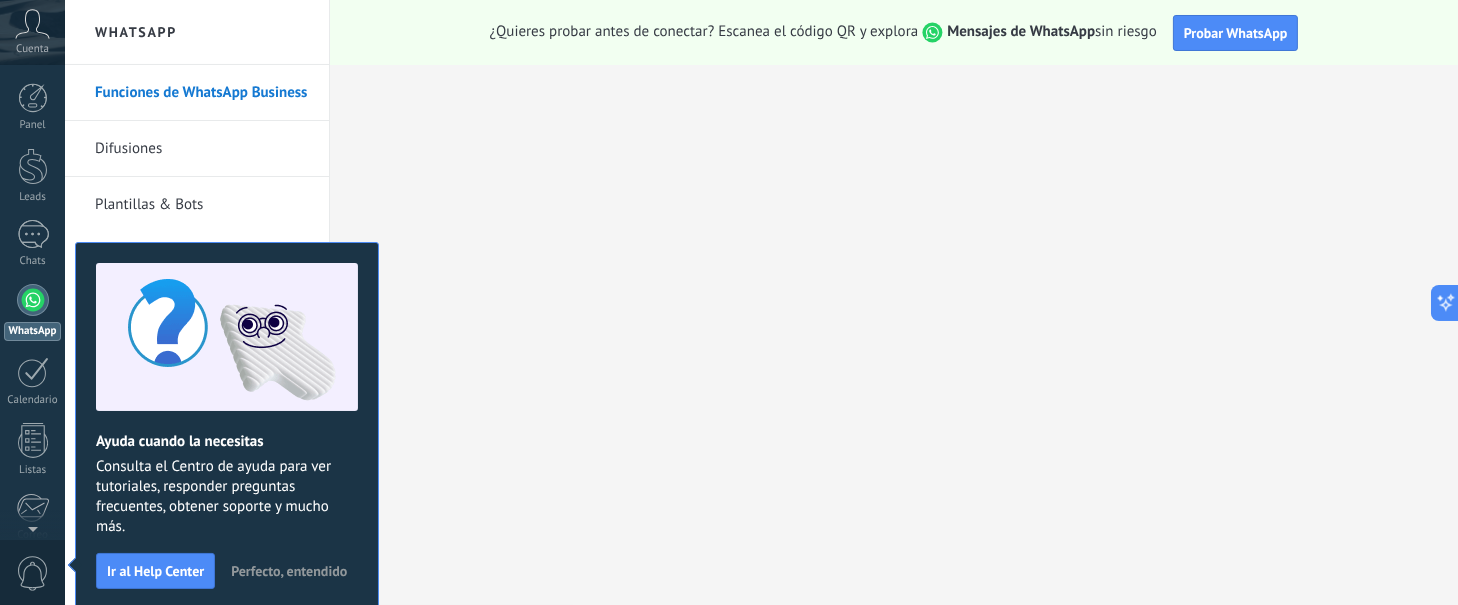 click on "Perfecto, entendido" at bounding box center (289, 571) 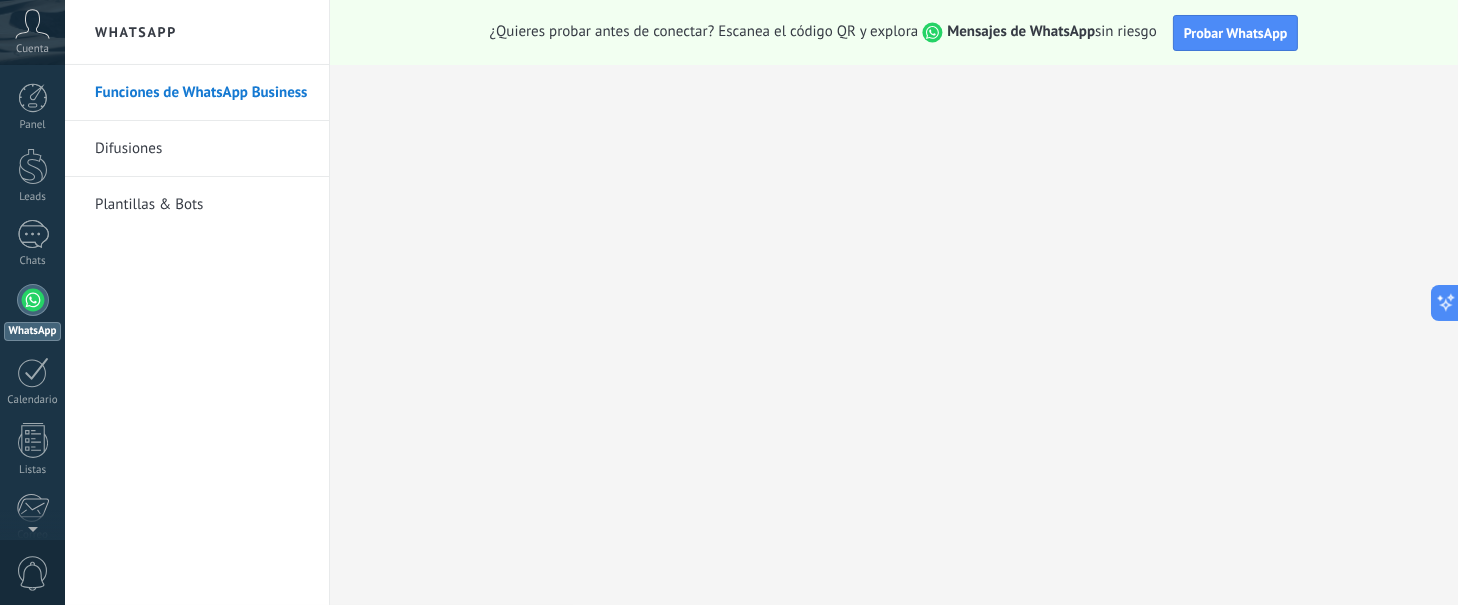 click at bounding box center (32, 24) 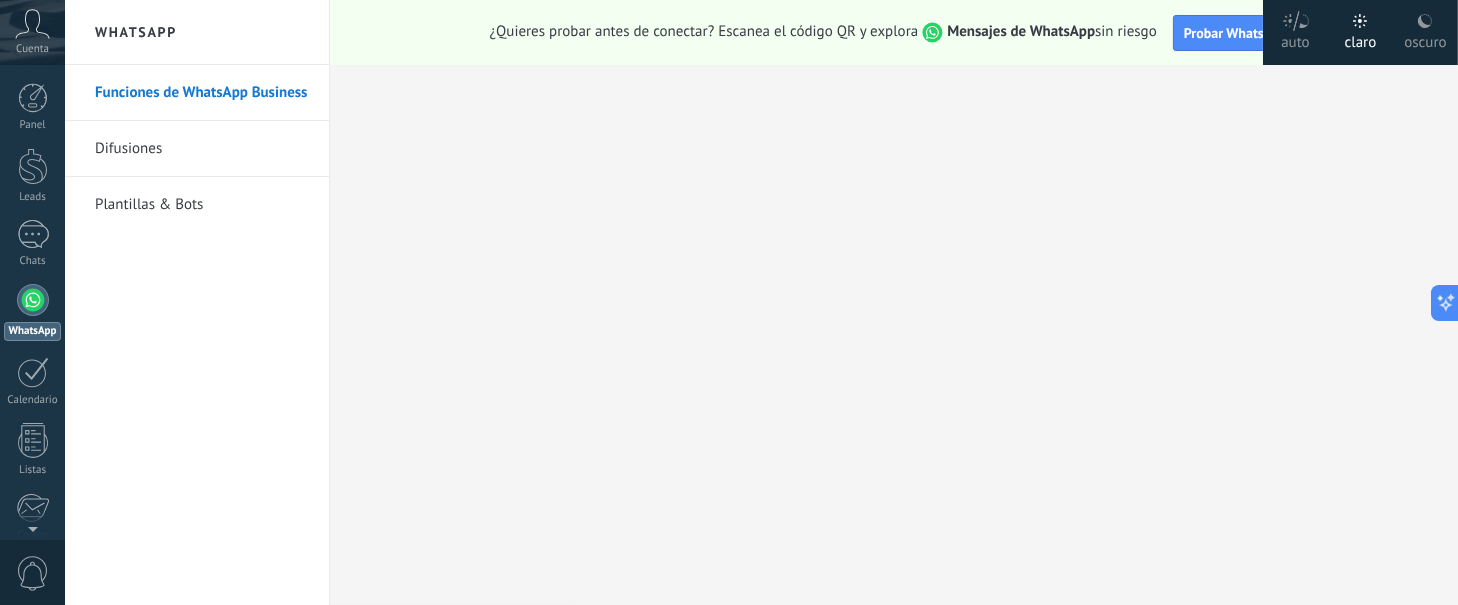 click at bounding box center [32, 24] 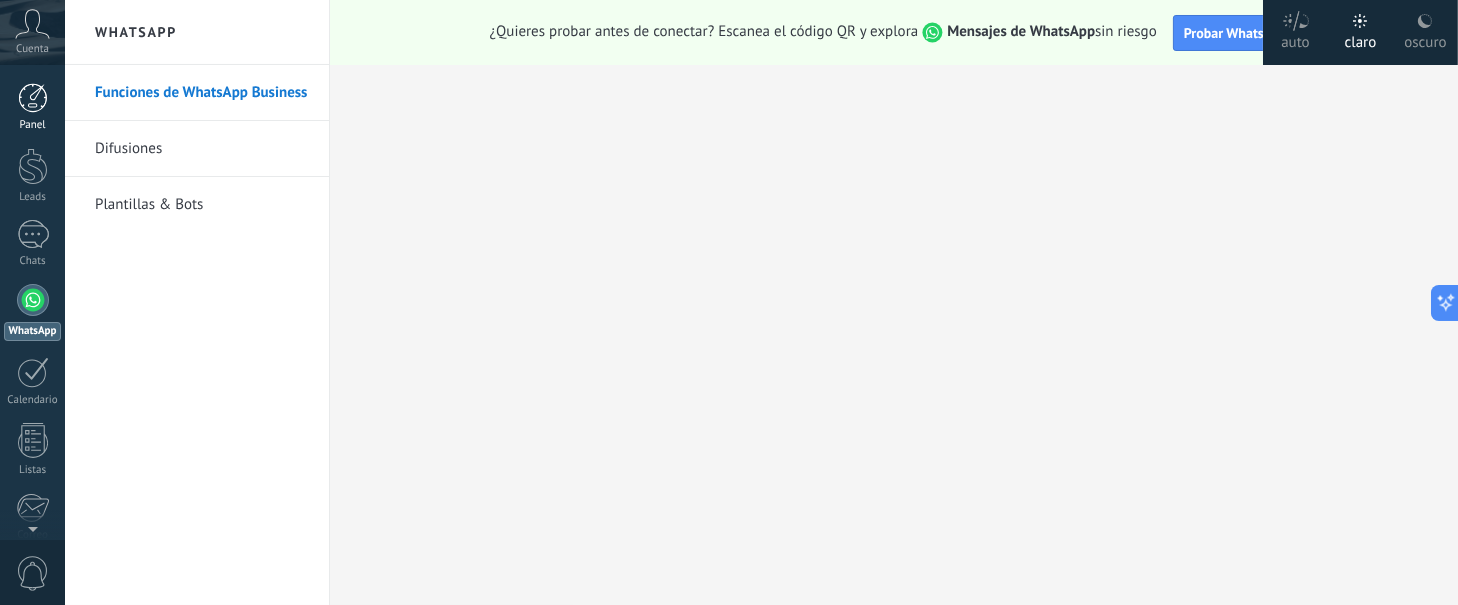 click at bounding box center (33, 98) 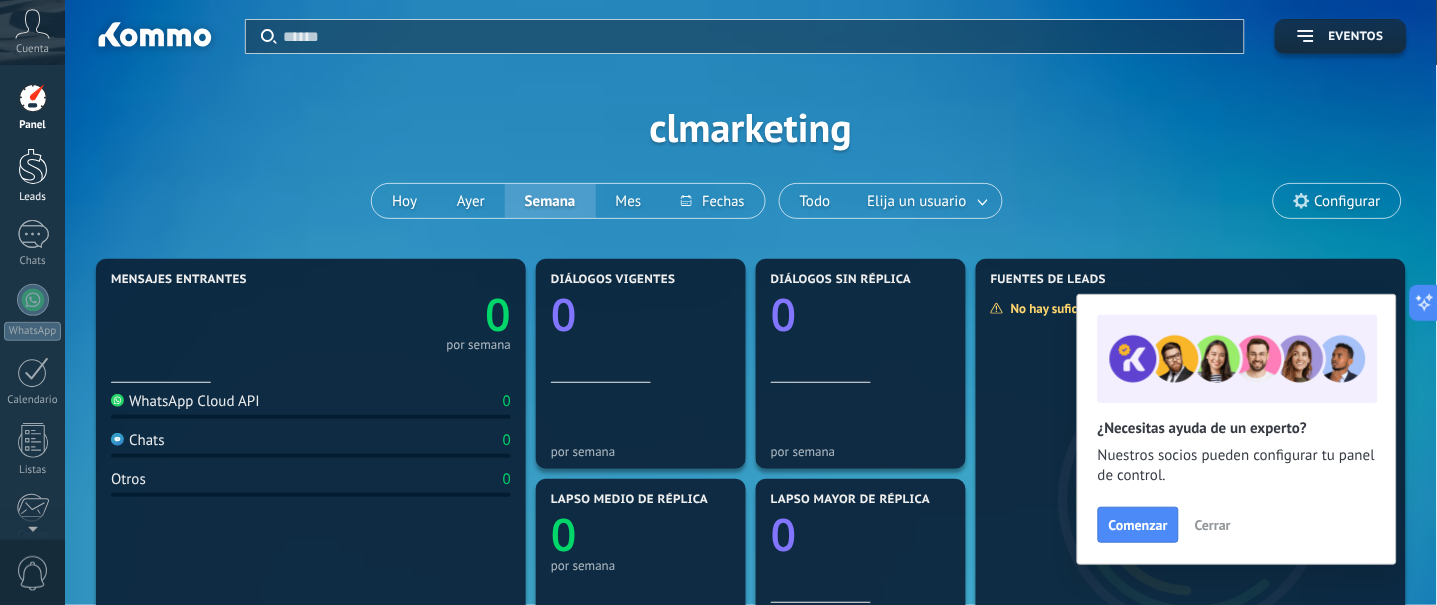 click on "Leads" at bounding box center [32, 176] 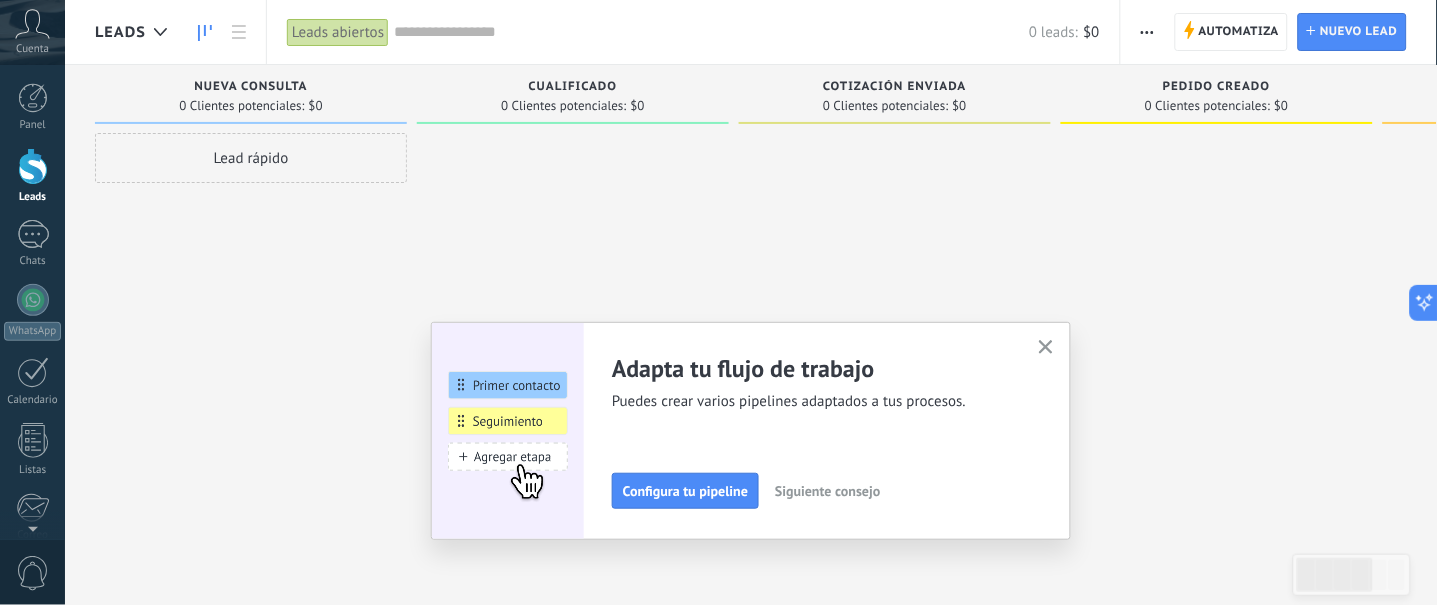 click at bounding box center (1046, 347) 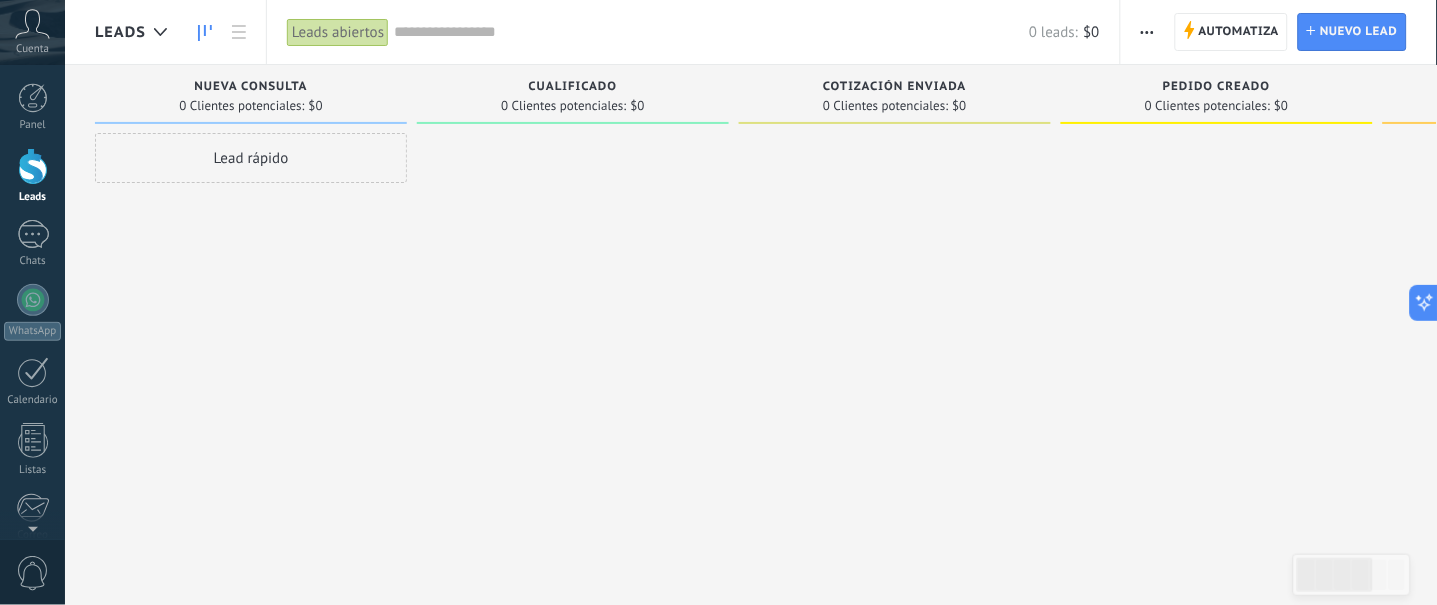 click on "Nueva consulta" at bounding box center (250, 87) 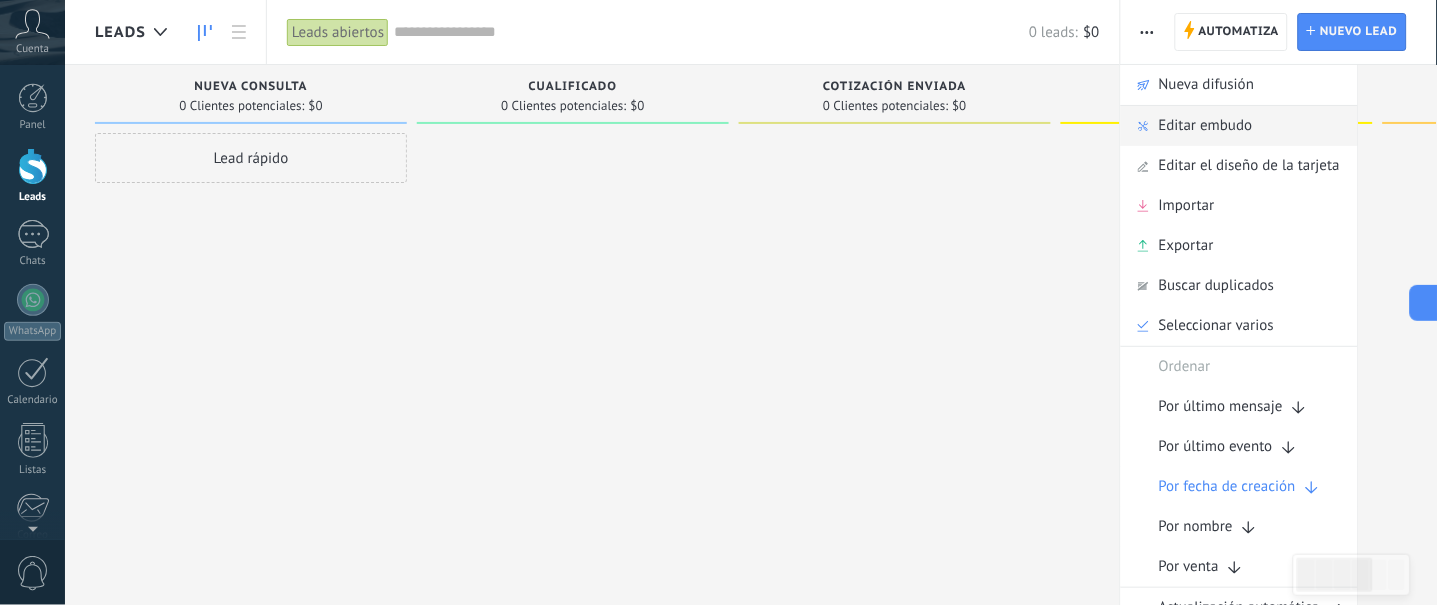 click on "Editar embudo" at bounding box center [1206, 126] 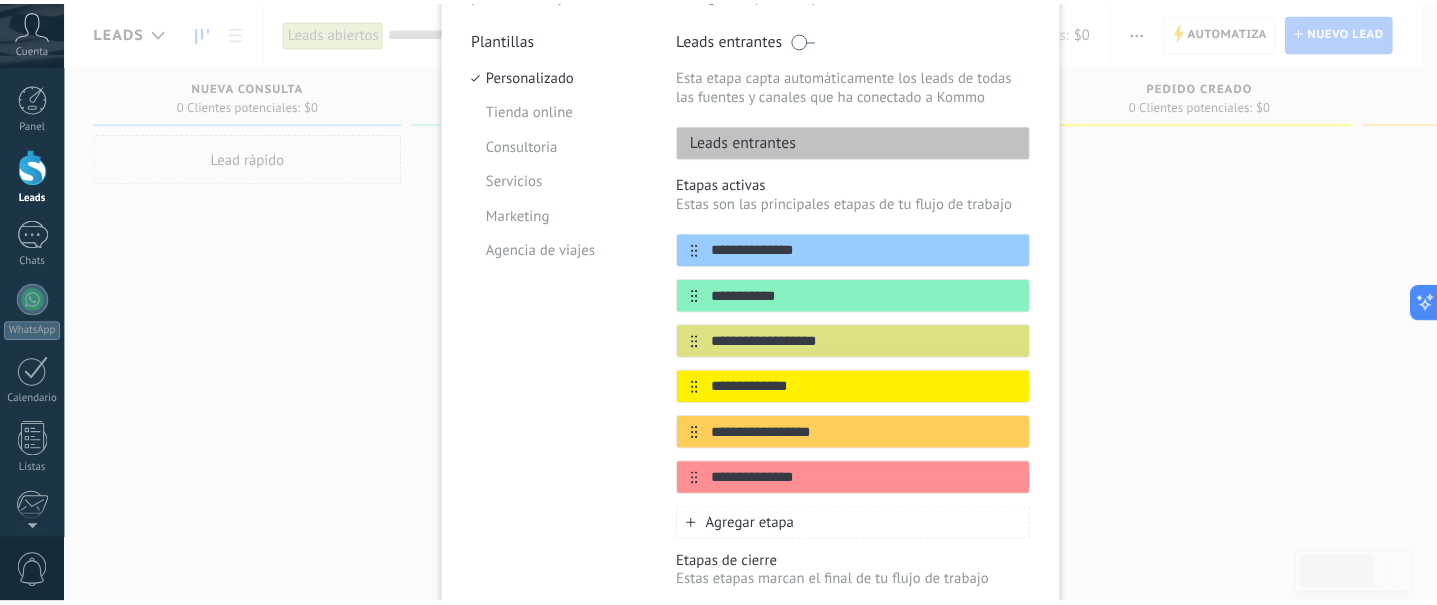 scroll, scrollTop: 0, scrollLeft: 0, axis: both 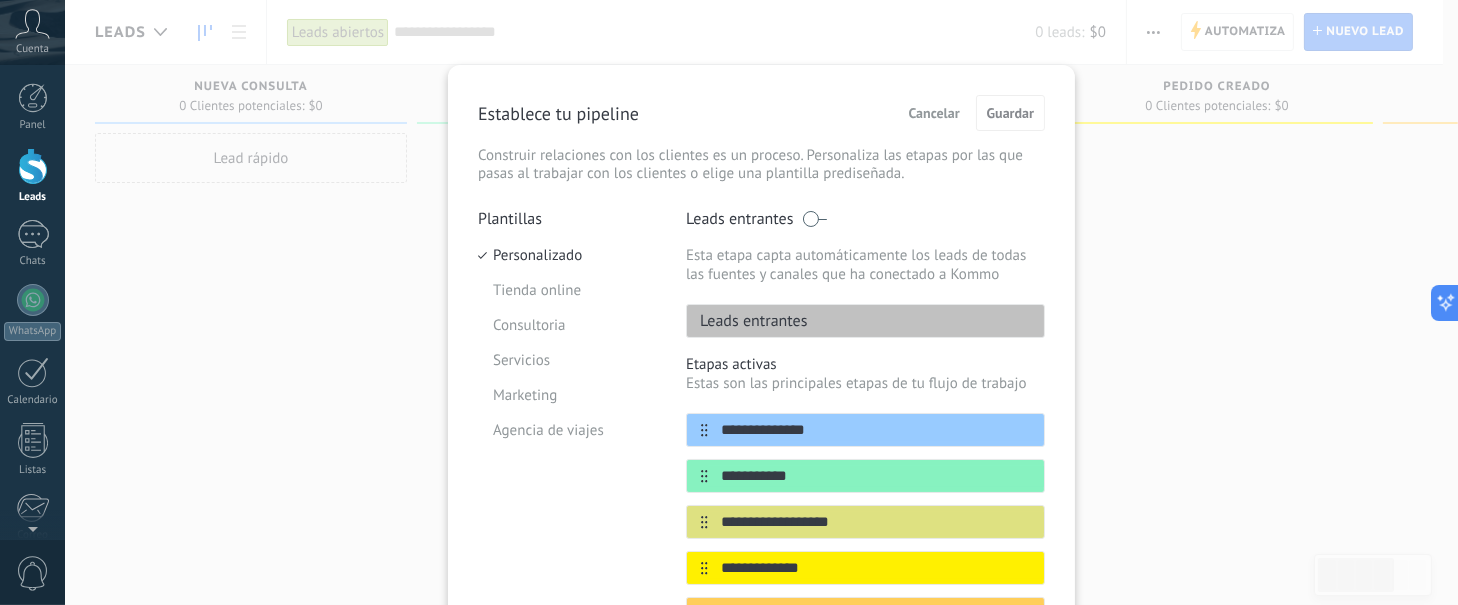 click on "Cancelar" at bounding box center (934, 113) 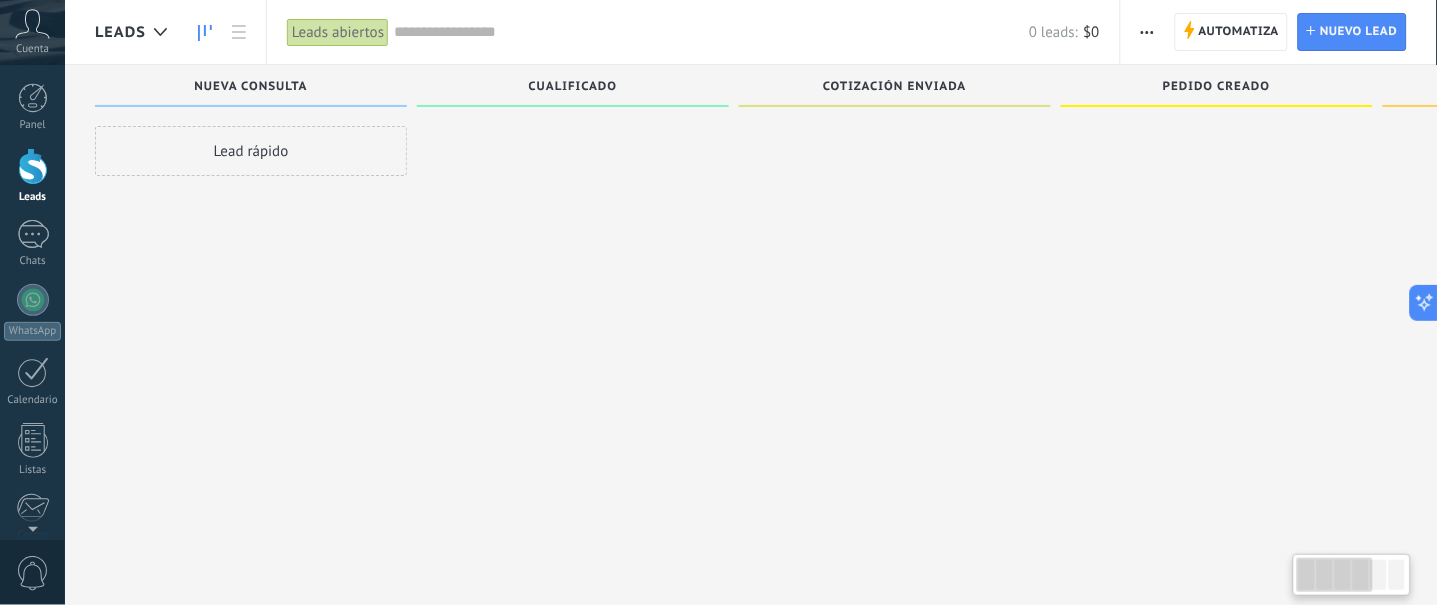 scroll, scrollTop: 0, scrollLeft: 0, axis: both 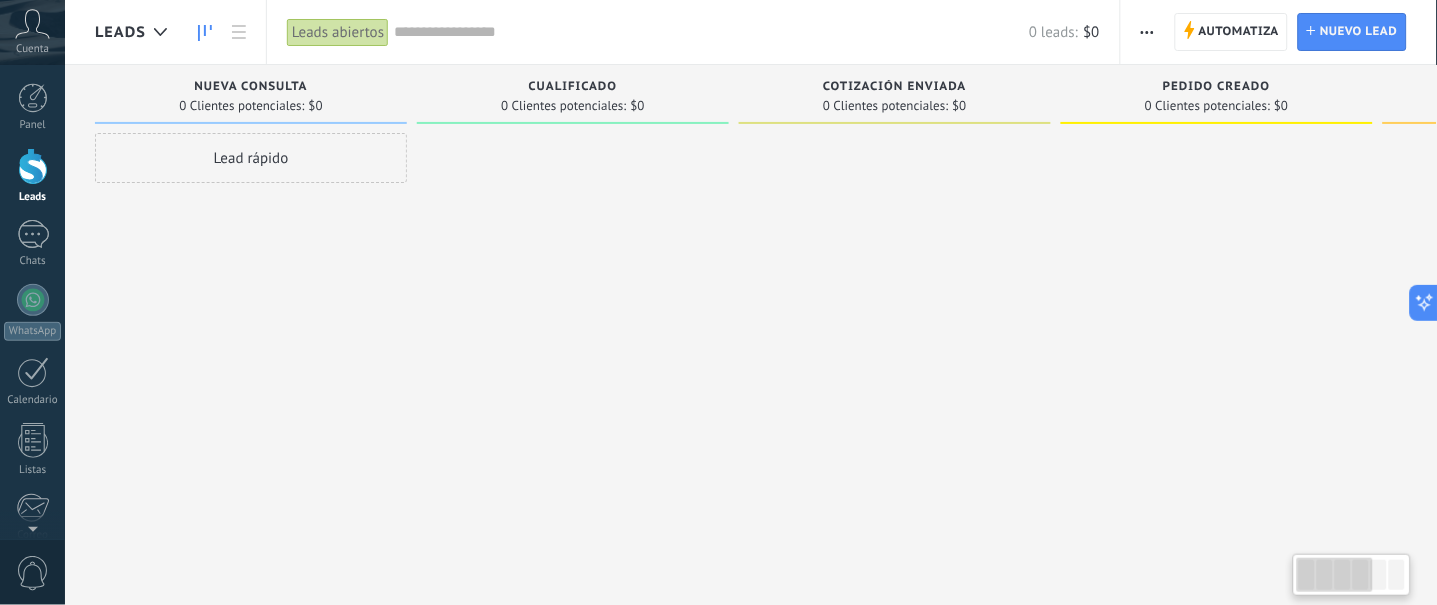 drag, startPoint x: 1382, startPoint y: 590, endPoint x: 1337, endPoint y: 581, distance: 45.891174 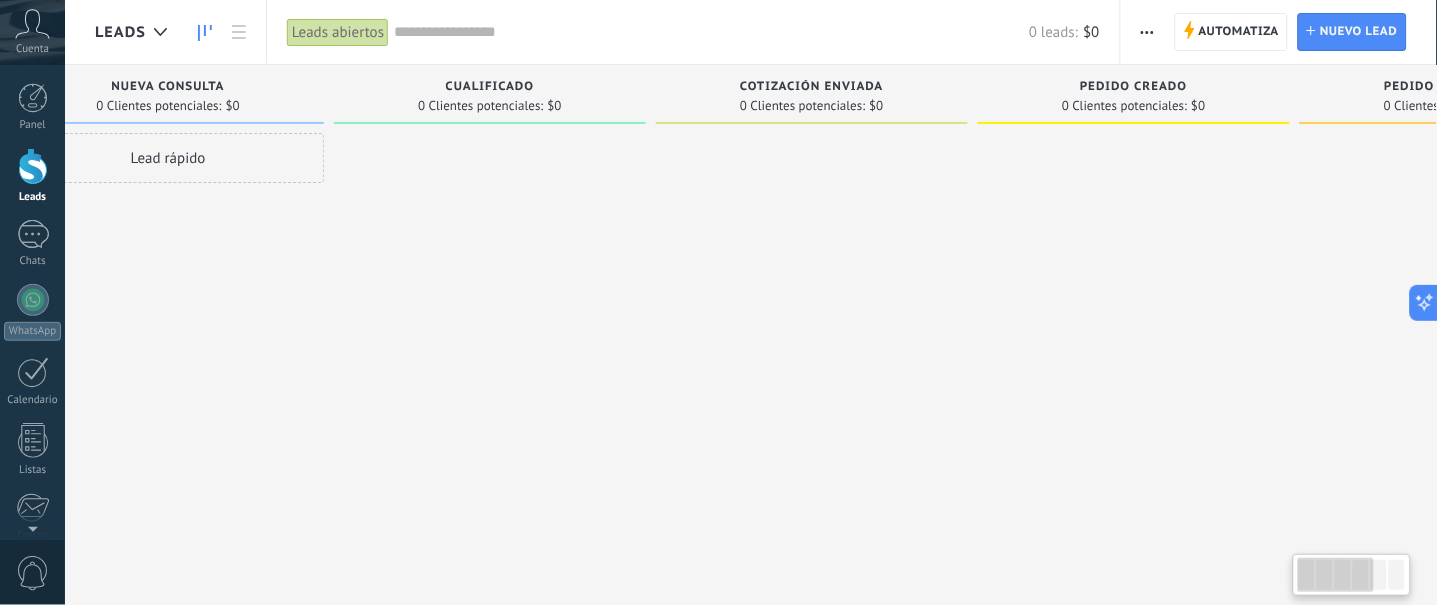 scroll, scrollTop: 0, scrollLeft: 0, axis: both 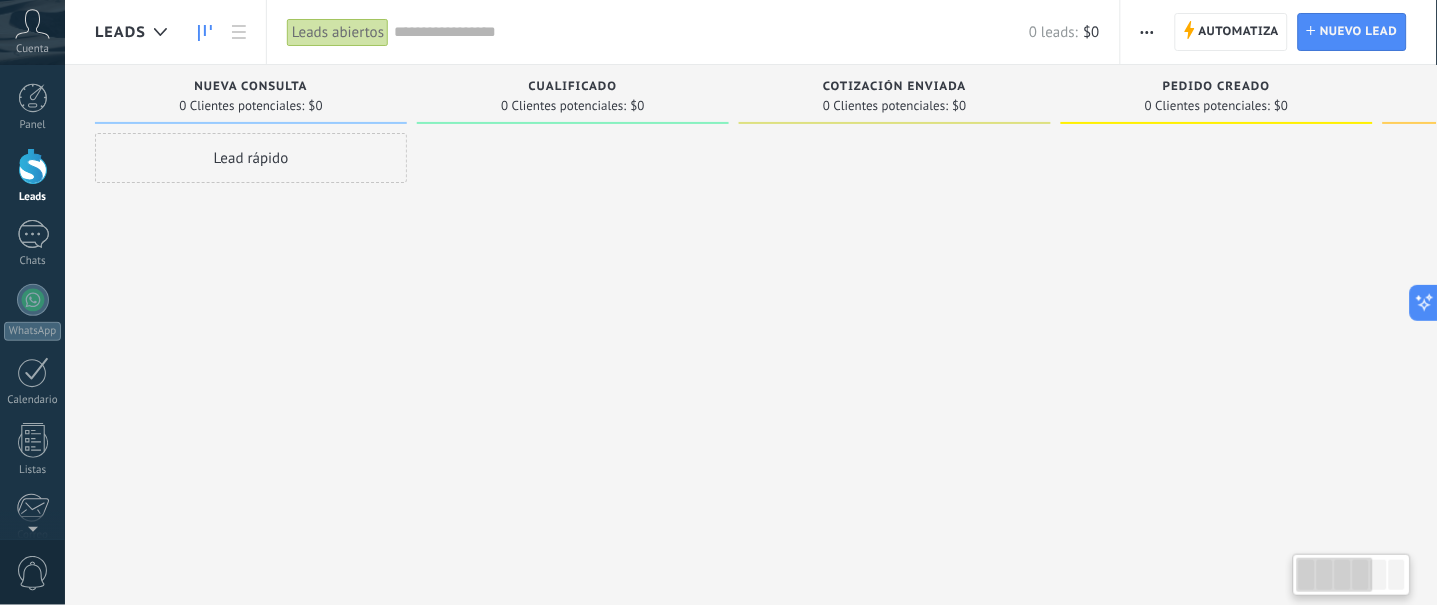 drag, startPoint x: 1350, startPoint y: 381, endPoint x: 1093, endPoint y: 368, distance: 257.32858 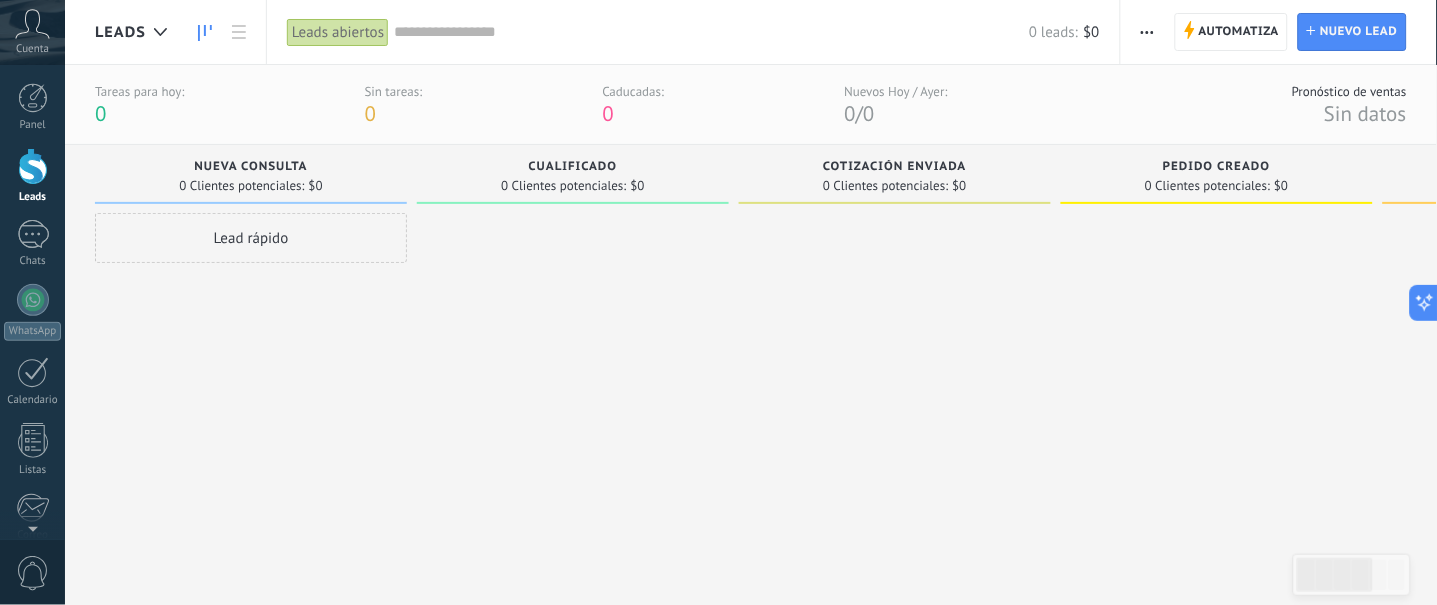 click on "Cualificado" at bounding box center [573, 167] 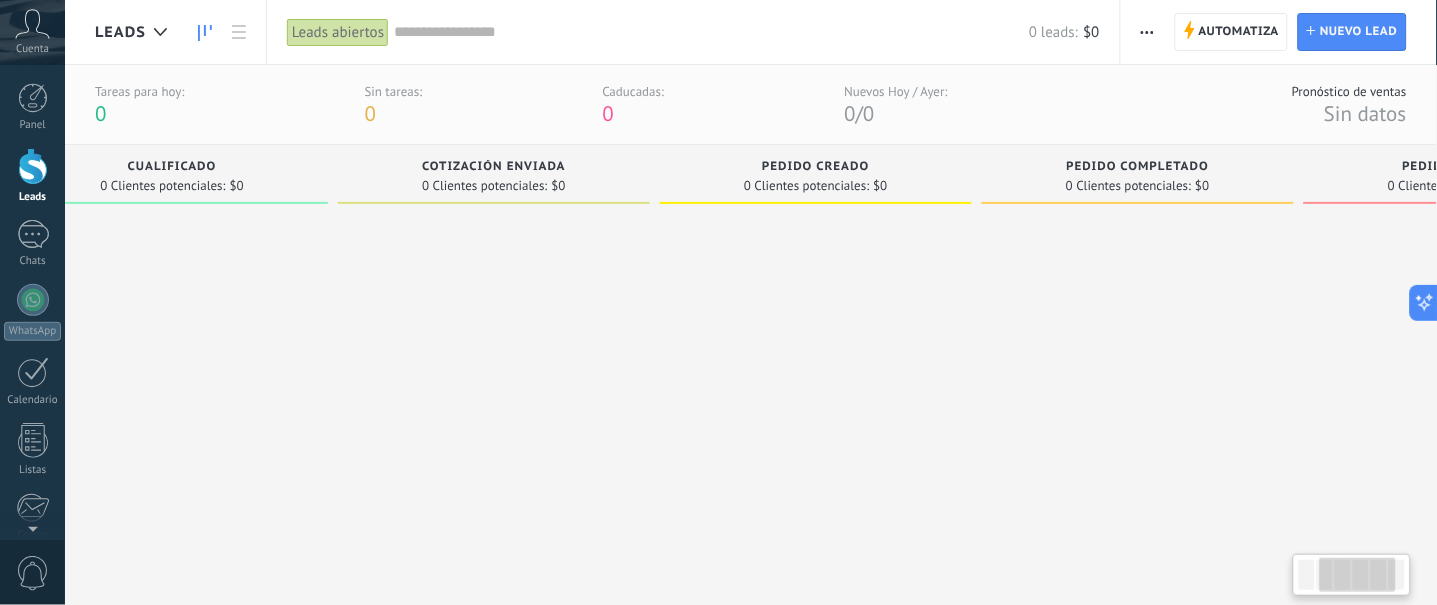 scroll, scrollTop: 0, scrollLeft: 414, axis: horizontal 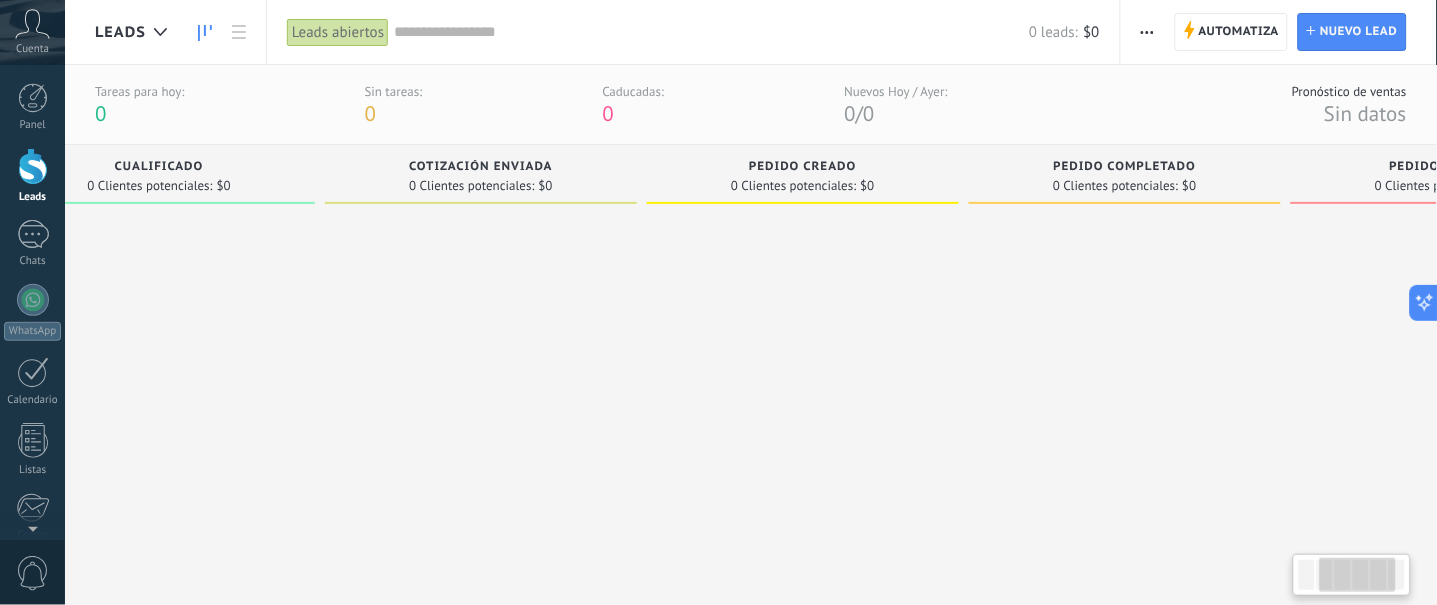 drag, startPoint x: 576, startPoint y: 271, endPoint x: 163, endPoint y: 282, distance: 413.14645 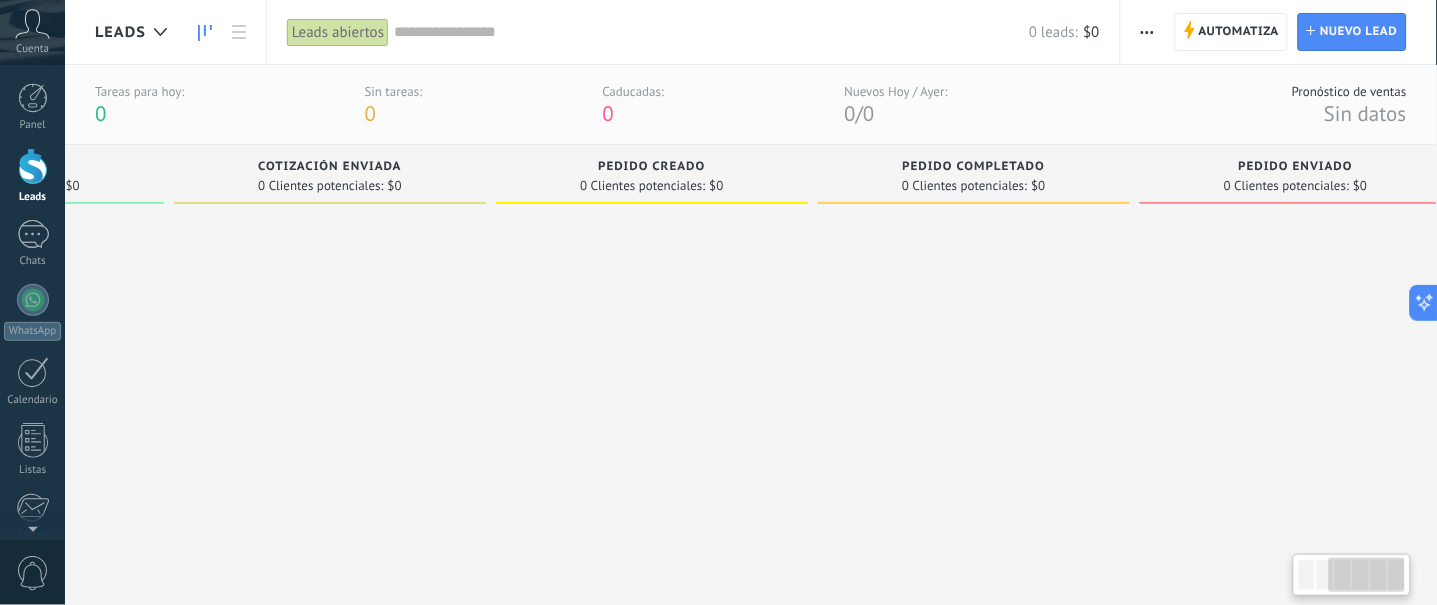 scroll, scrollTop: 0, scrollLeft: 609, axis: horizontal 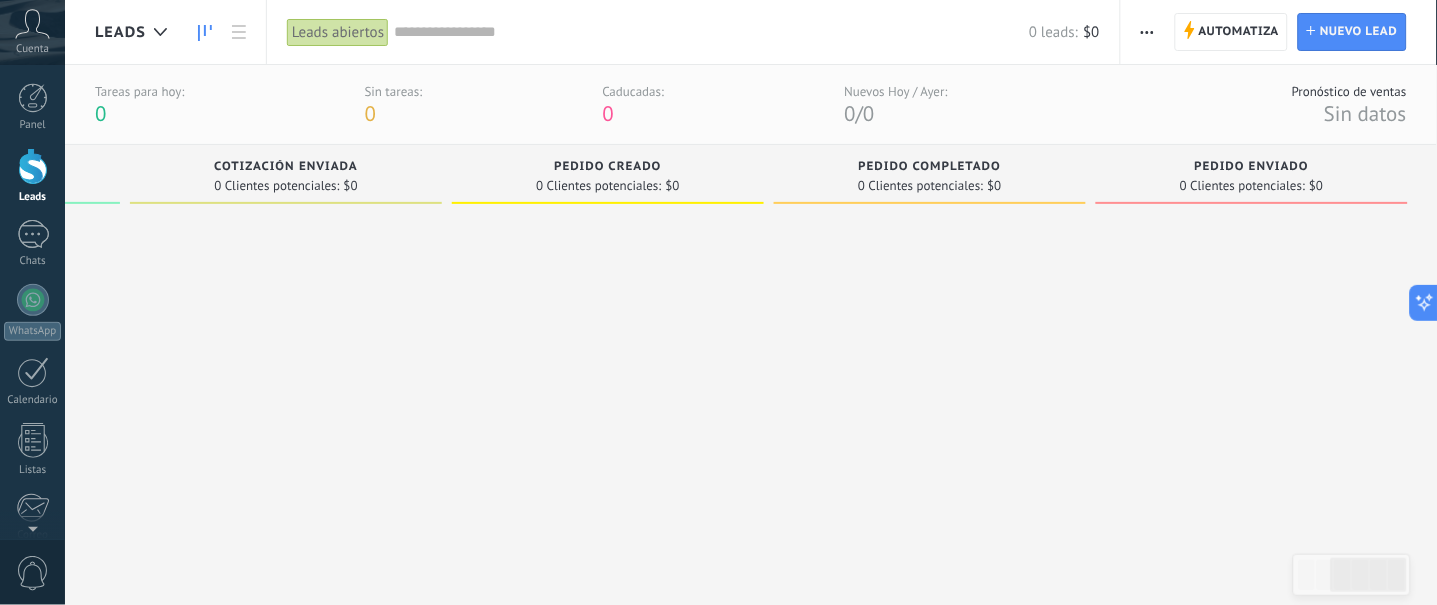 drag, startPoint x: 1072, startPoint y: 233, endPoint x: 833, endPoint y: 251, distance: 239.67686 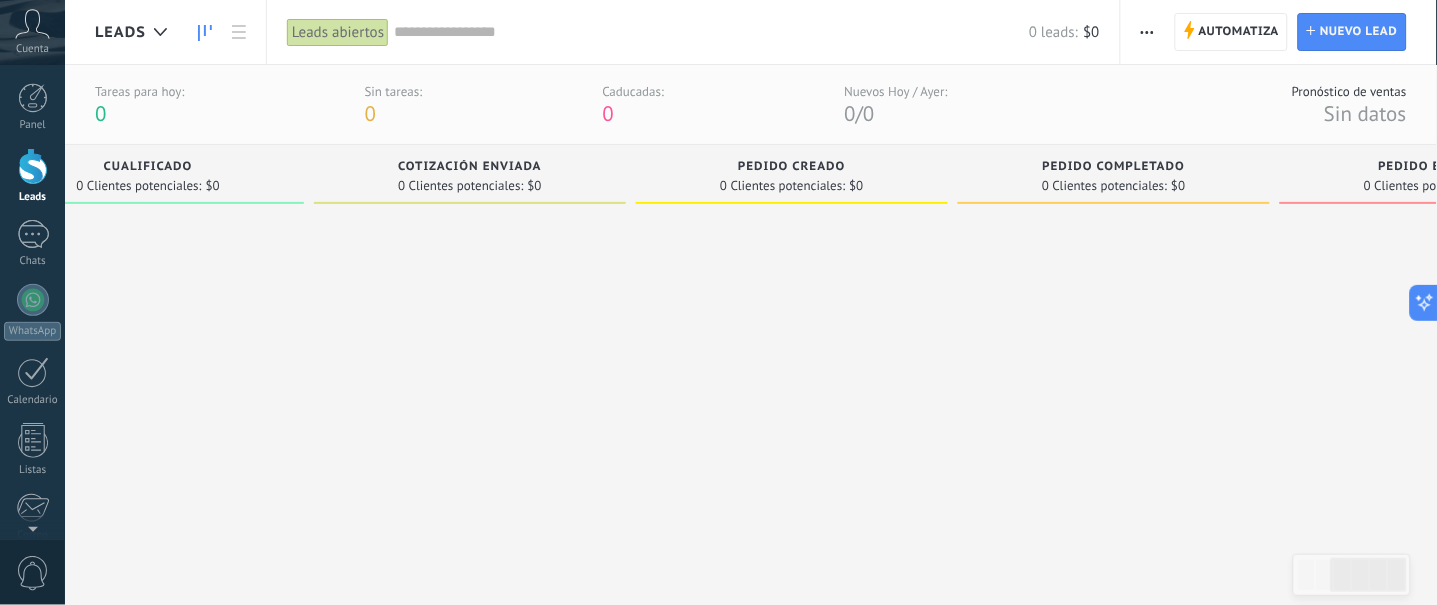scroll, scrollTop: 0, scrollLeft: 424, axis: horizontal 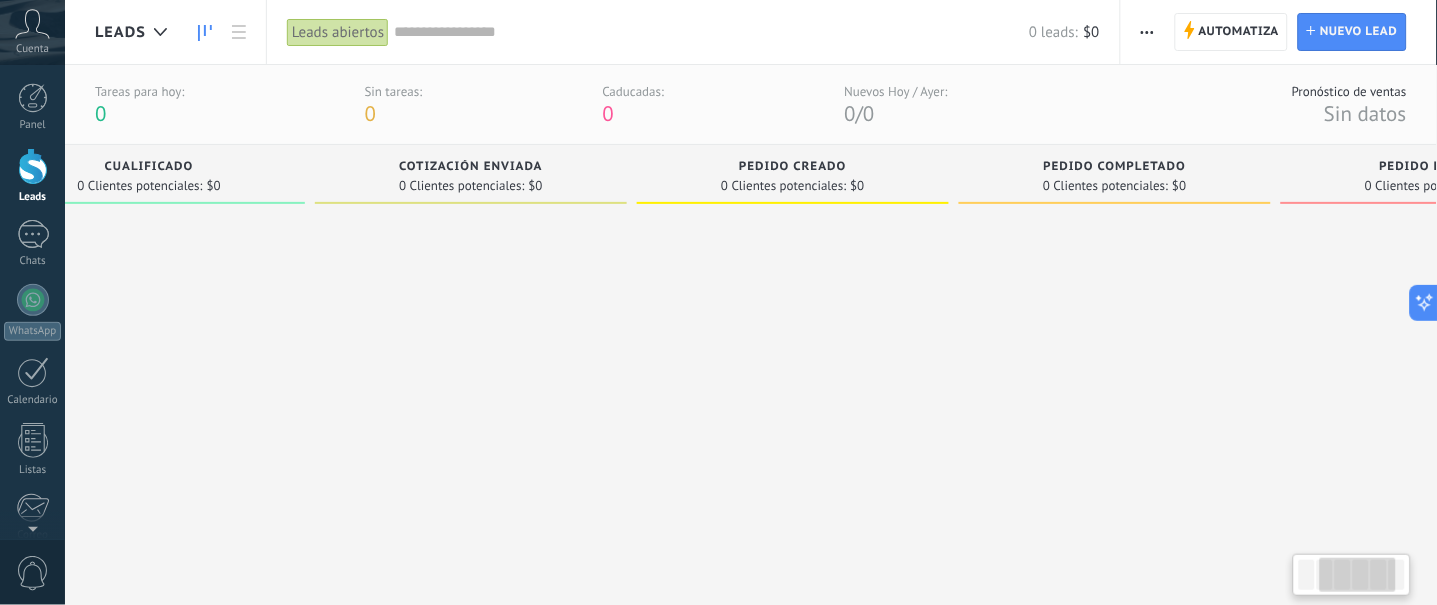 drag, startPoint x: 833, startPoint y: 251, endPoint x: 1018, endPoint y: 253, distance: 185.0108 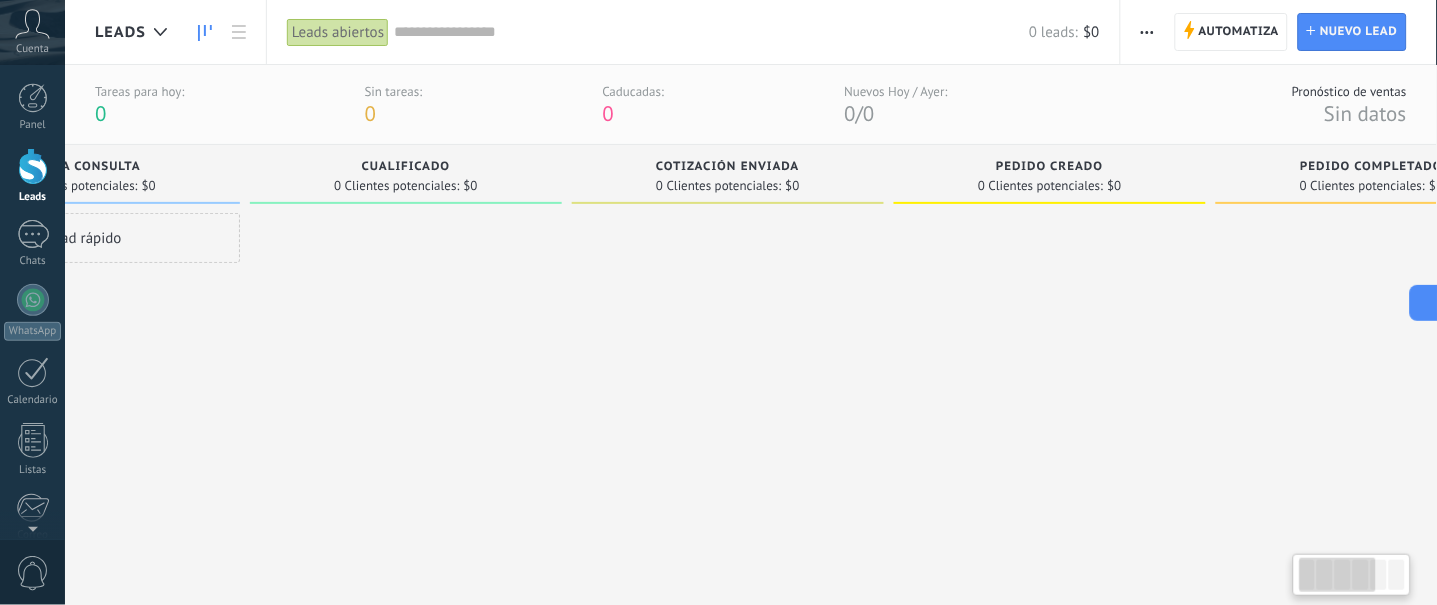 scroll, scrollTop: 0, scrollLeft: 0, axis: both 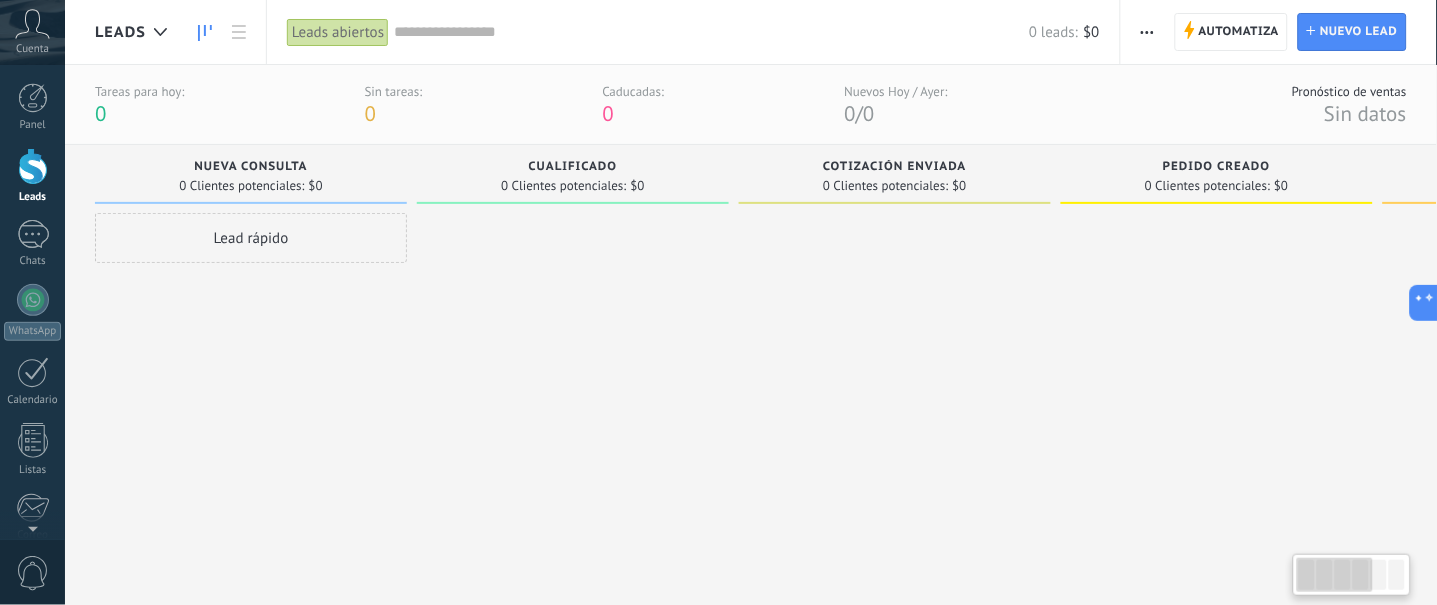 drag, startPoint x: 509, startPoint y: 248, endPoint x: 969, endPoint y: 256, distance: 460.06955 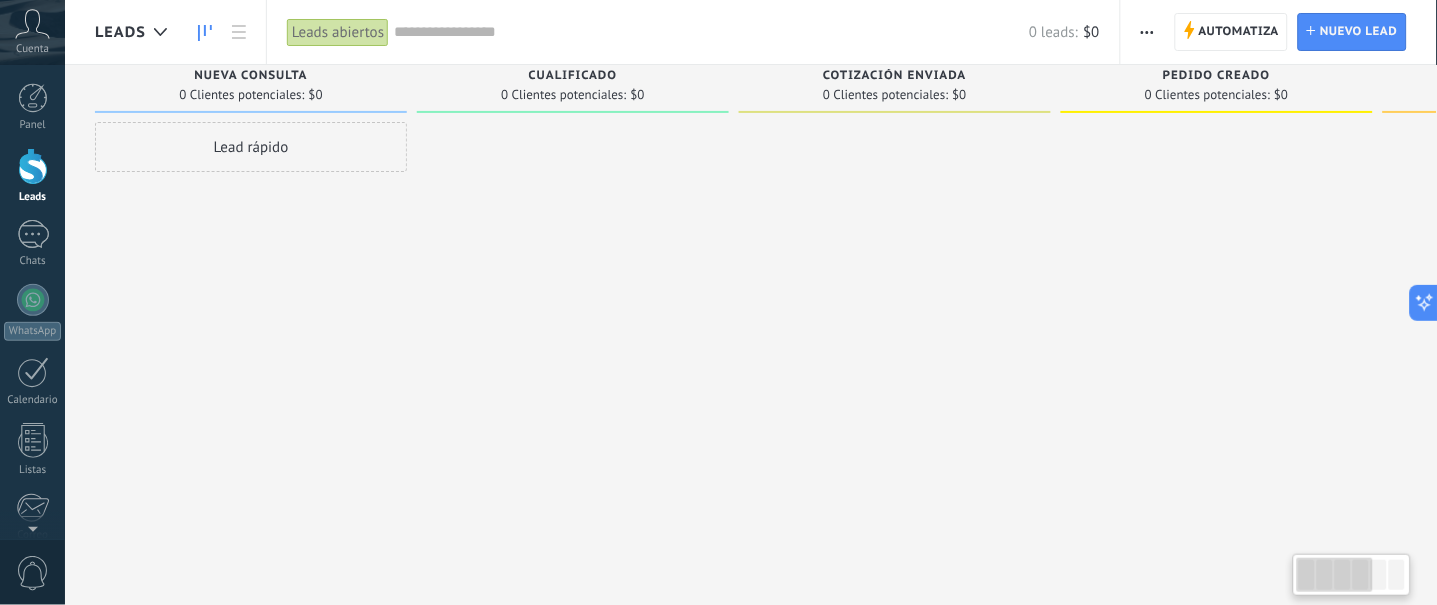 scroll, scrollTop: 0, scrollLeft: 0, axis: both 